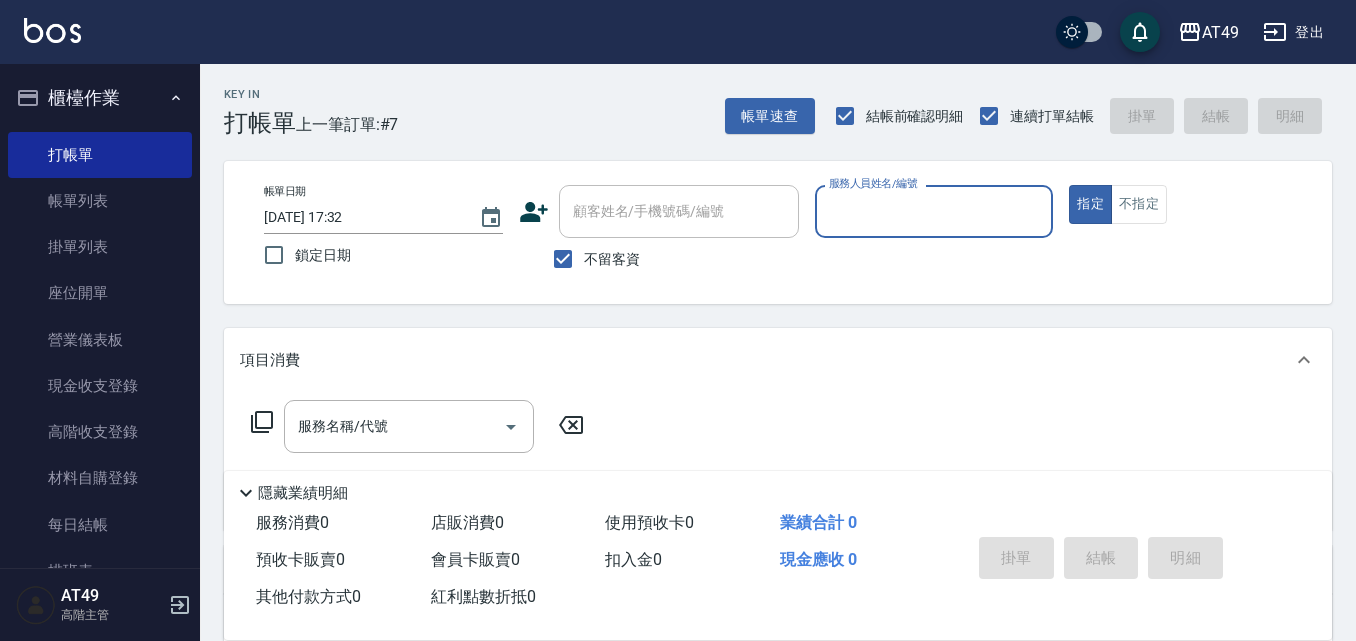 scroll, scrollTop: 0, scrollLeft: 0, axis: both 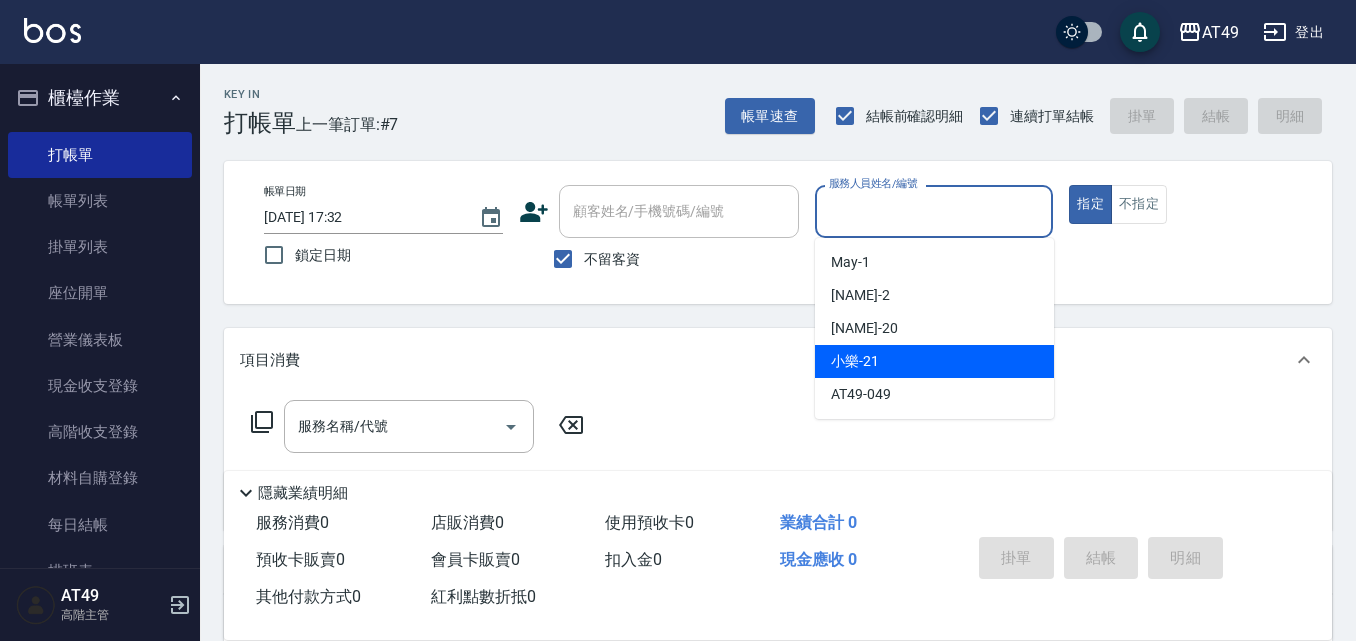 click on "[NAME] -21" at bounding box center [934, 361] 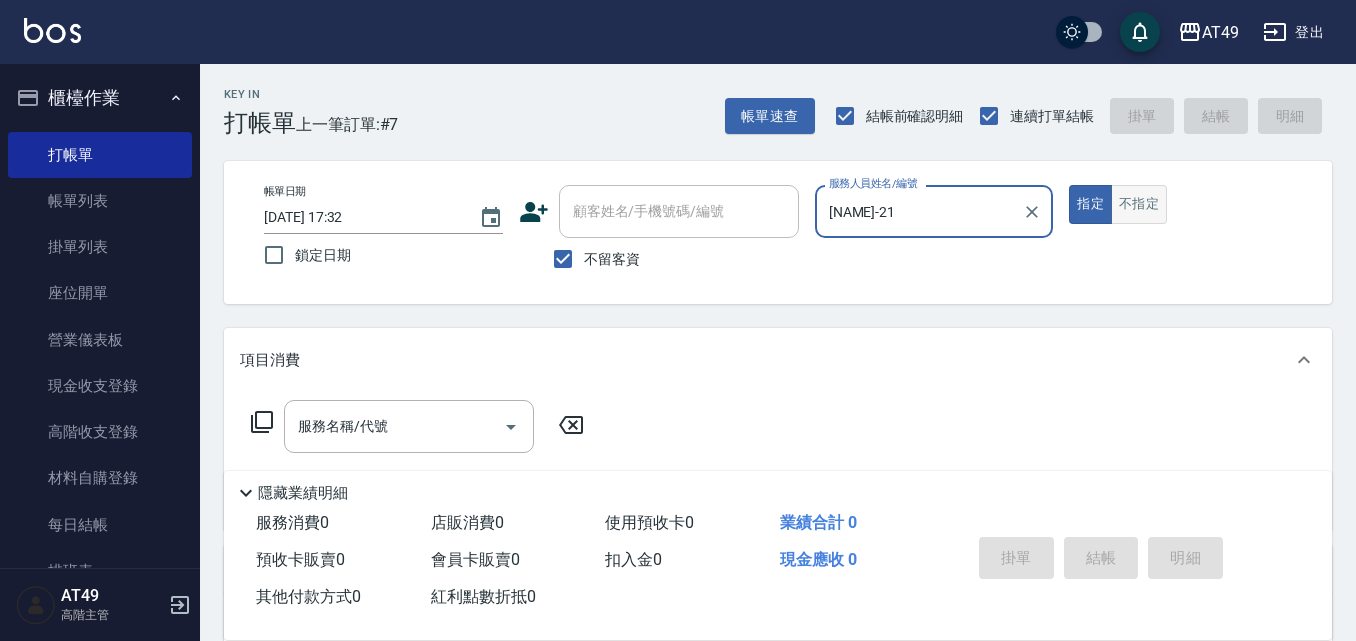 click on "不指定" at bounding box center [1139, 204] 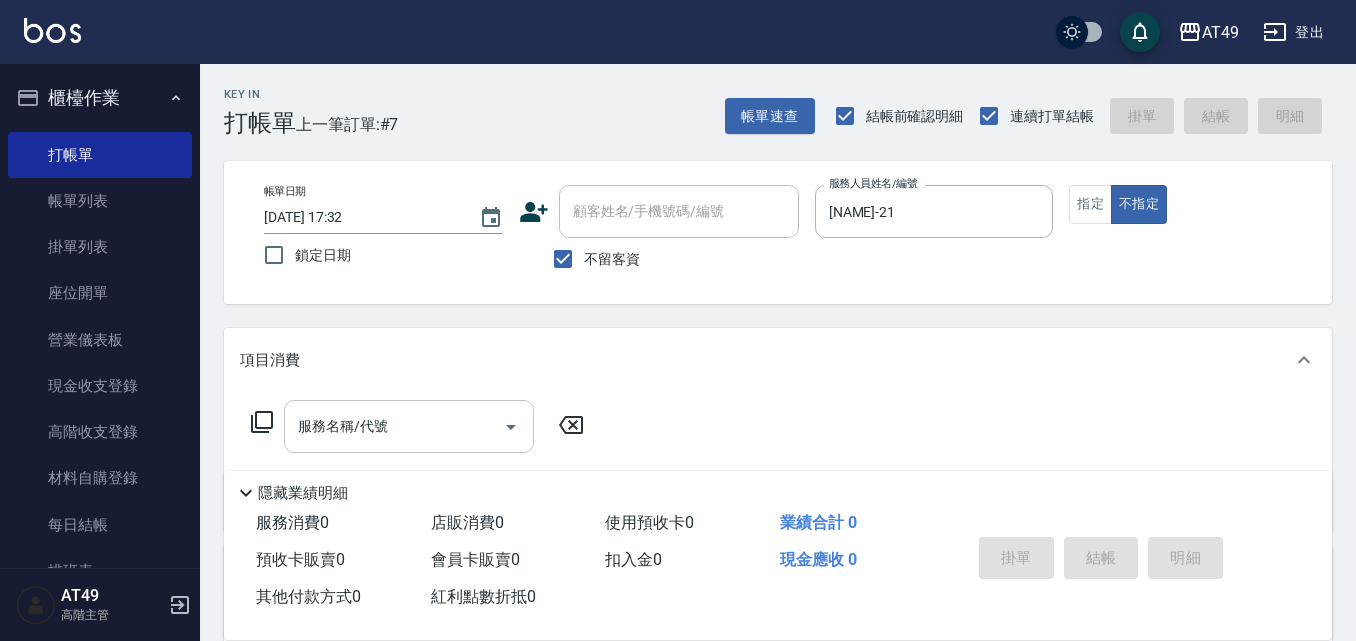 click on "服務名稱/代號" at bounding box center (394, 426) 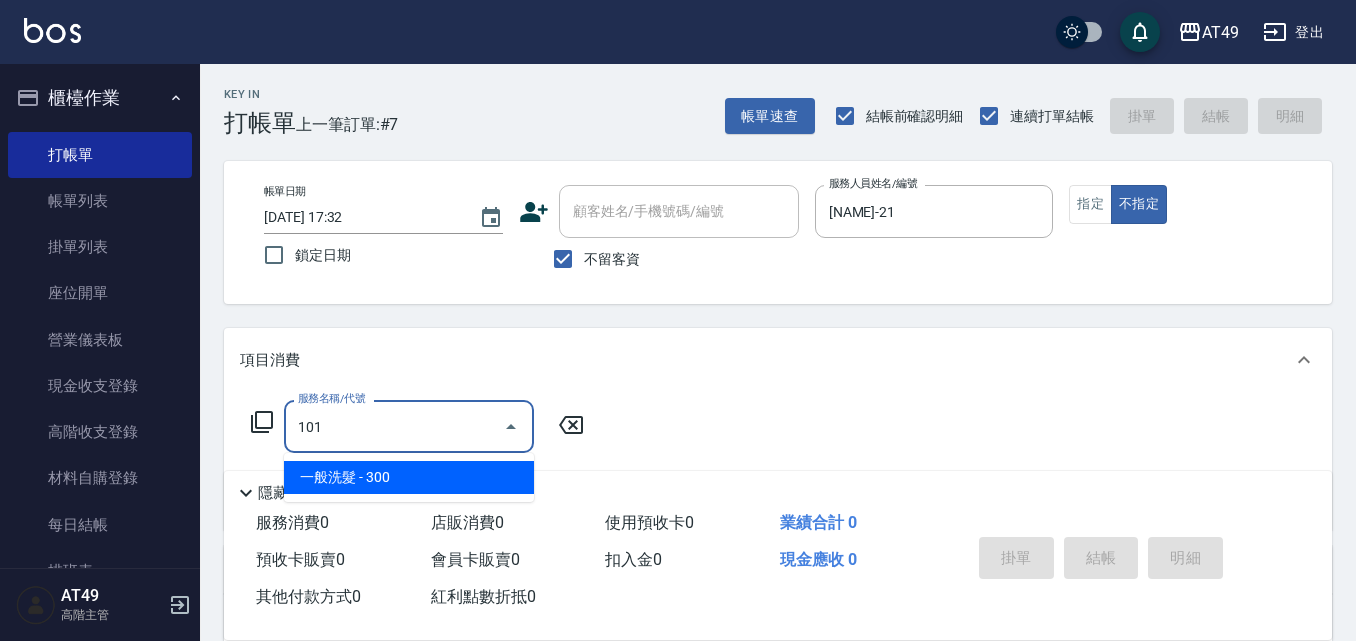 click on "一般洗髮 - 300" at bounding box center (409, 477) 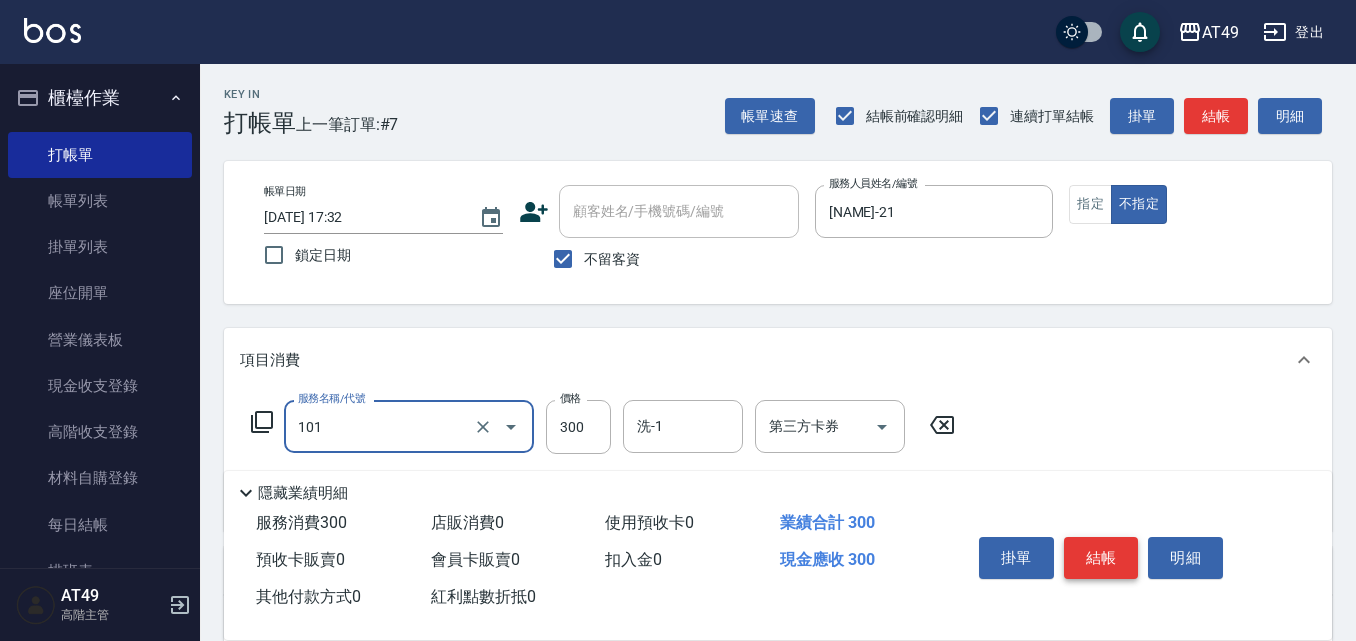 type on "一般洗髮(101)" 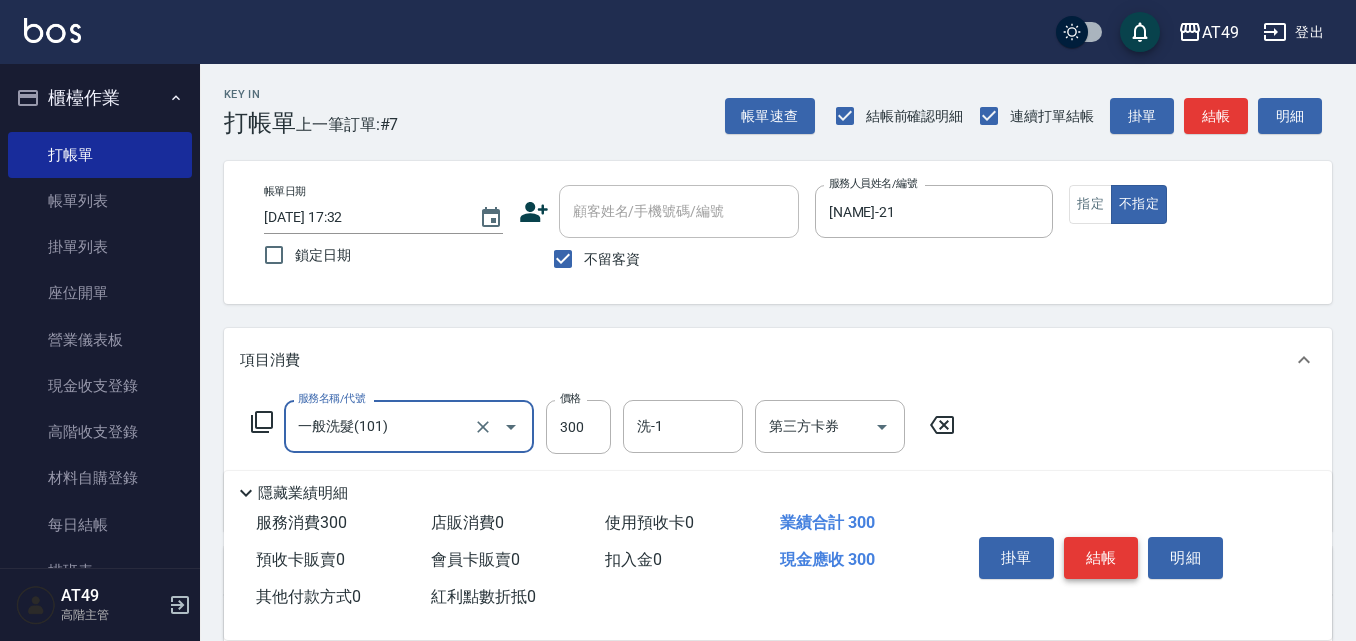click on "結帳" at bounding box center (1101, 558) 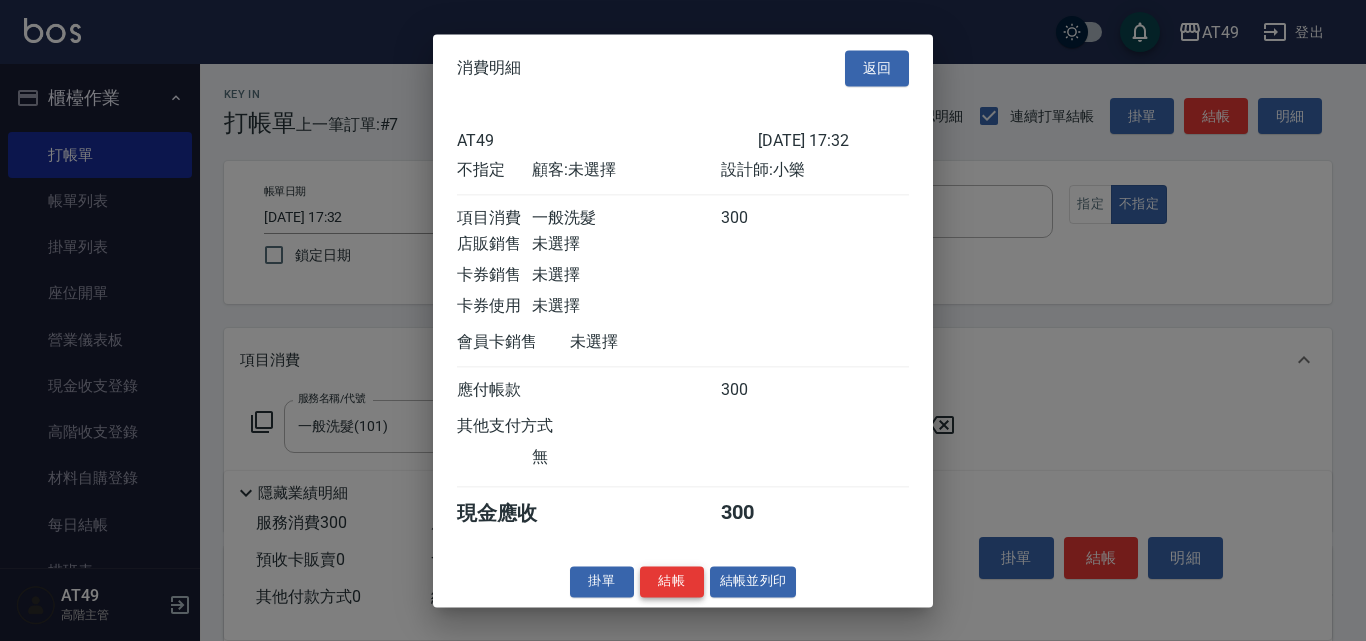click on "結帳" at bounding box center [672, 581] 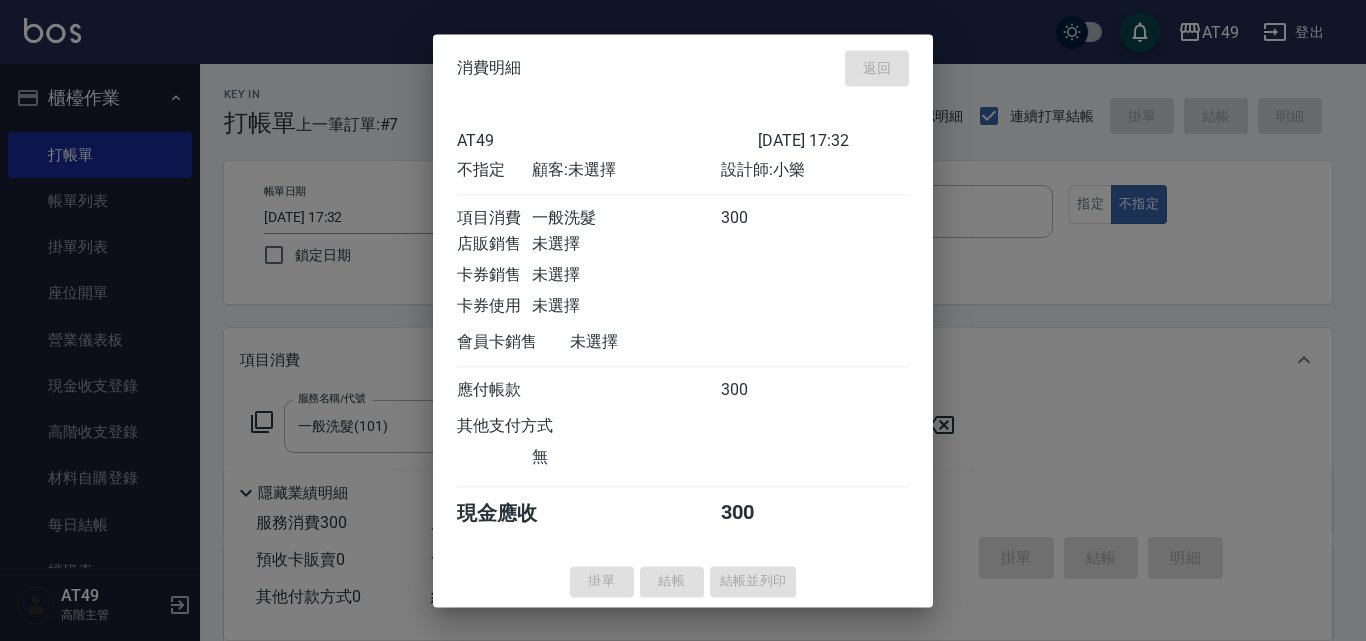 type on "2025/08/06 20:14" 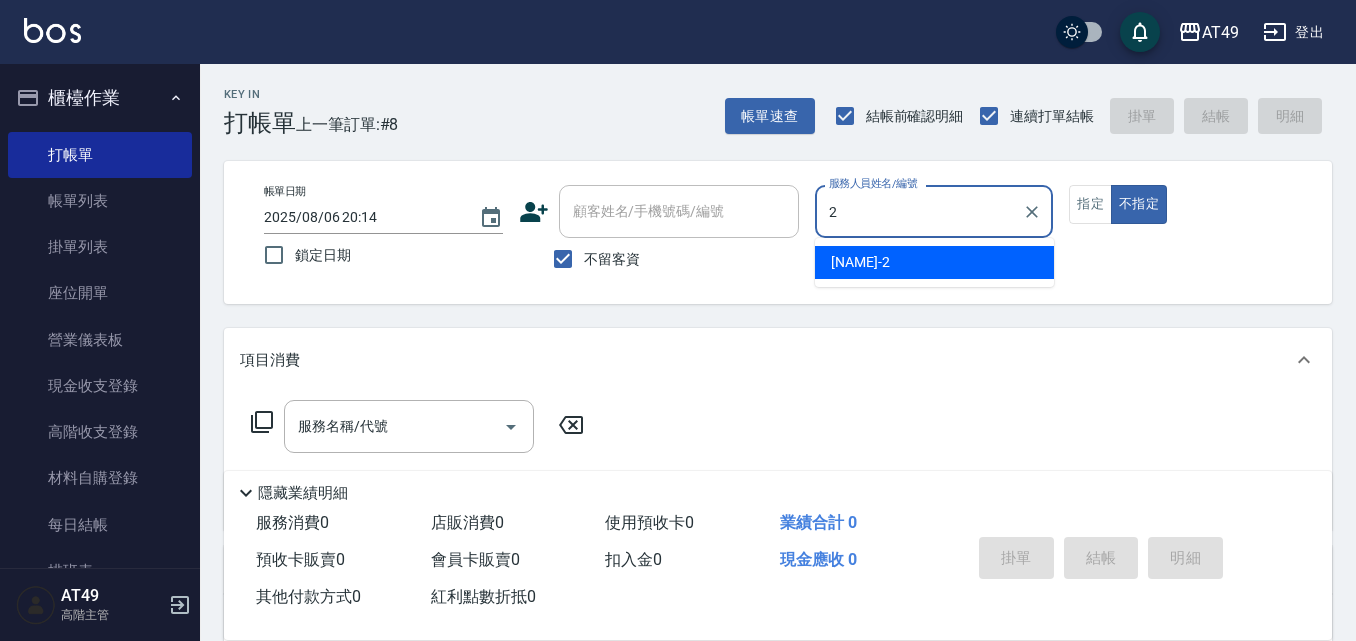 type on "2" 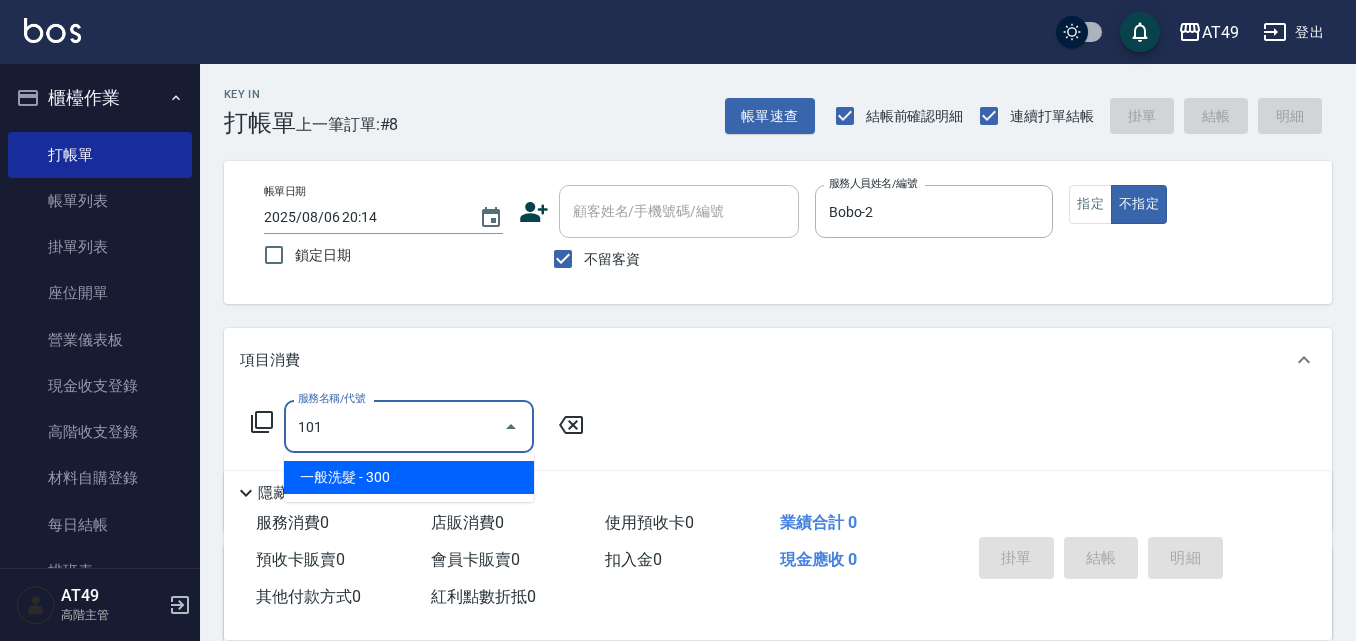 type on "一般洗髮(101)" 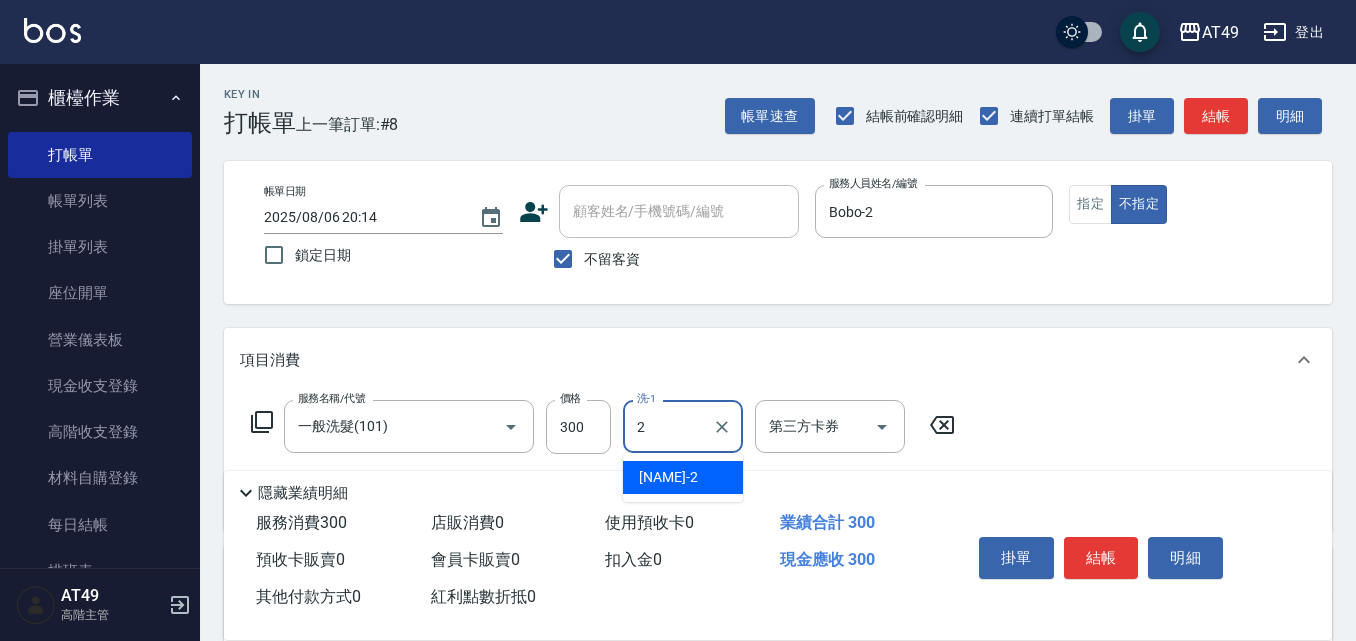 type on "Bobo-2" 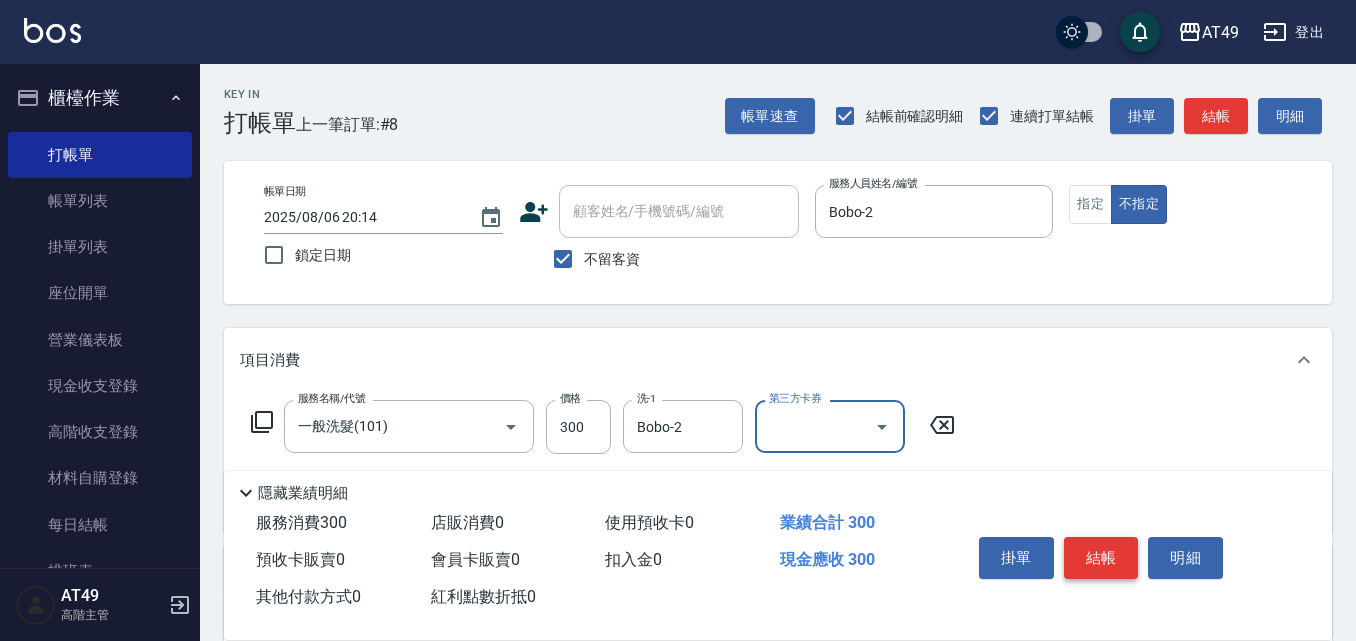 click on "結帳" at bounding box center [1101, 558] 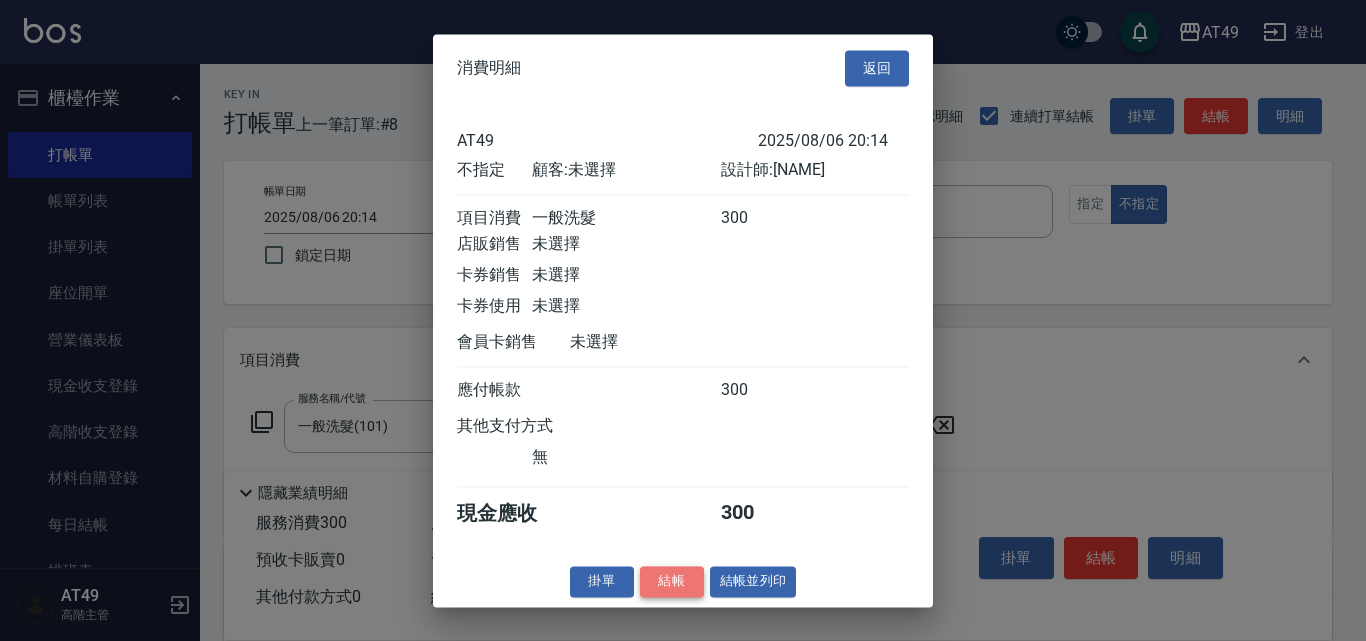 click on "結帳" at bounding box center (672, 581) 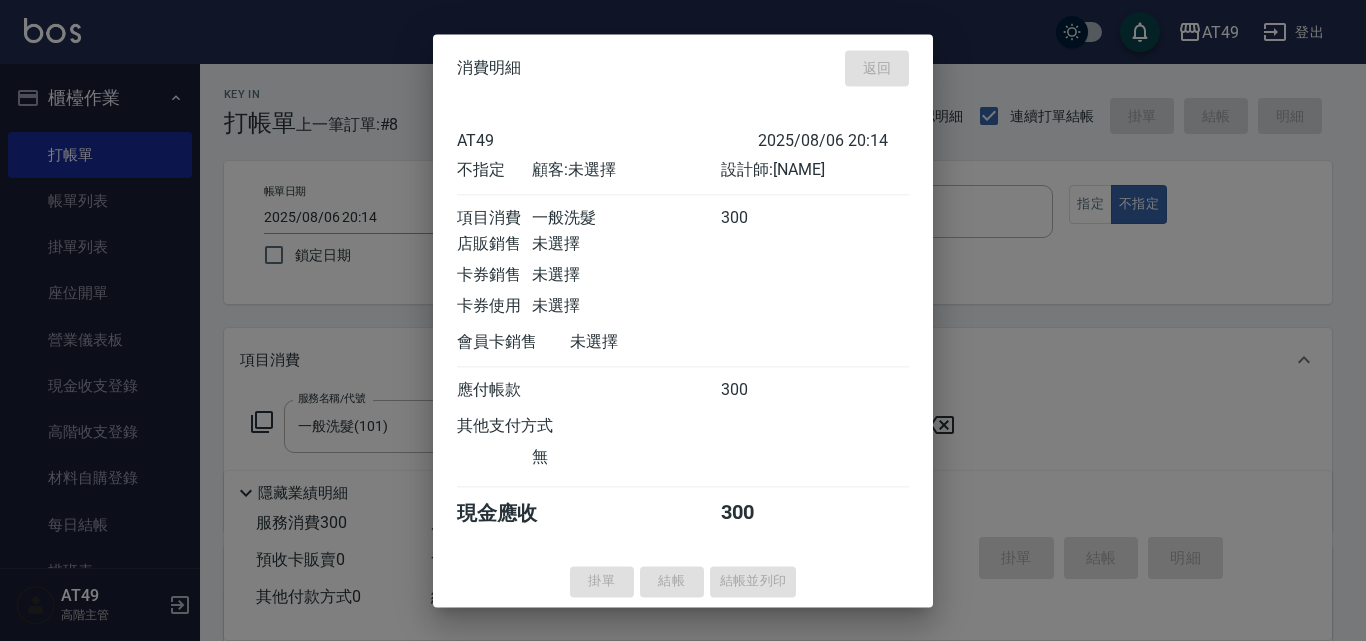 type on "2025/08/06 20:23" 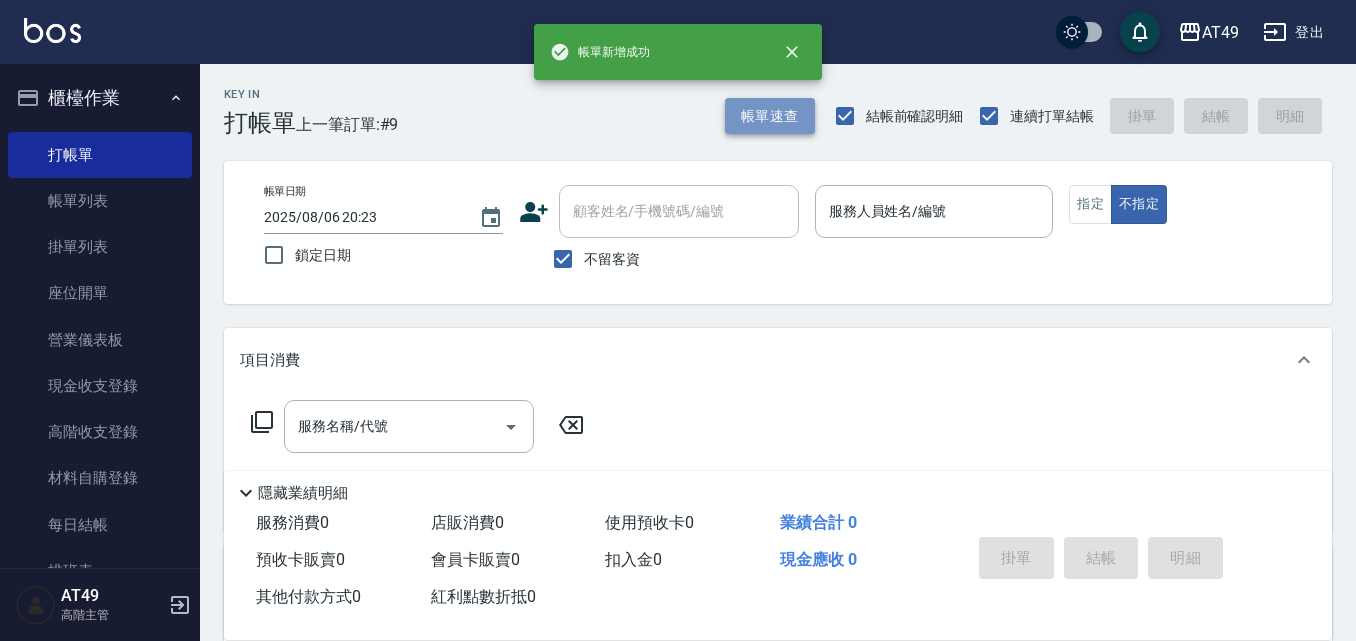 click on "帳單速查" at bounding box center (770, 116) 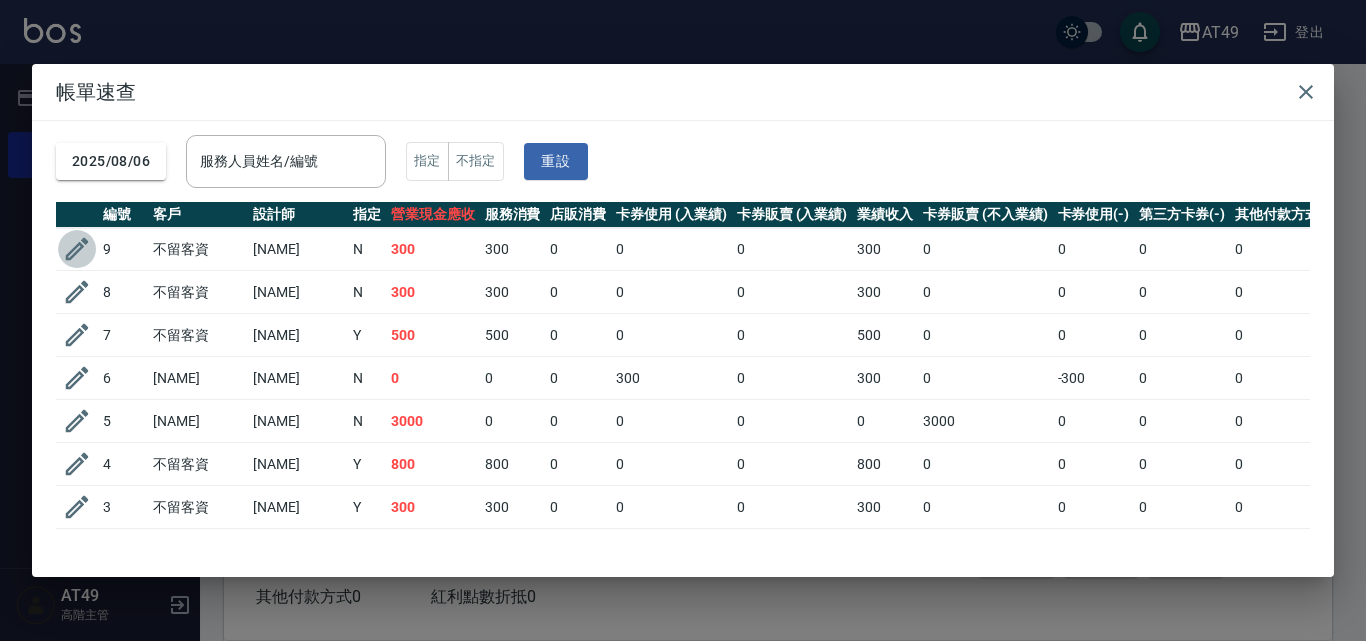 click 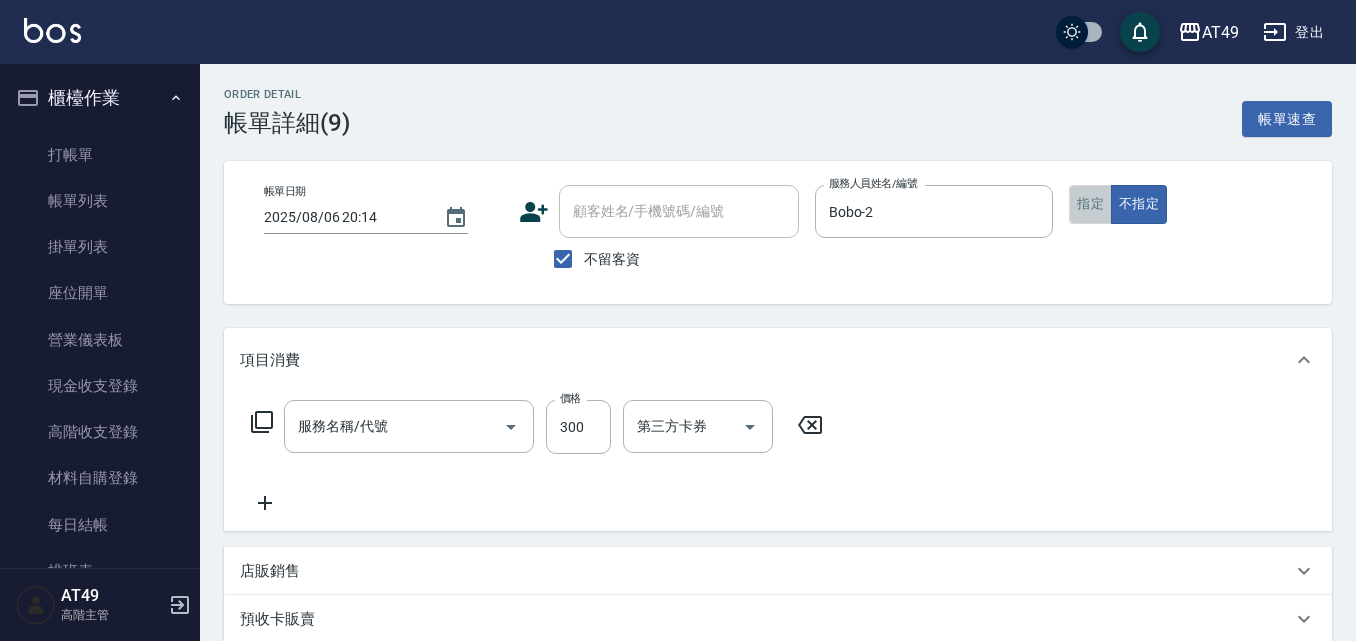 type on "2025/08/06 20:14" 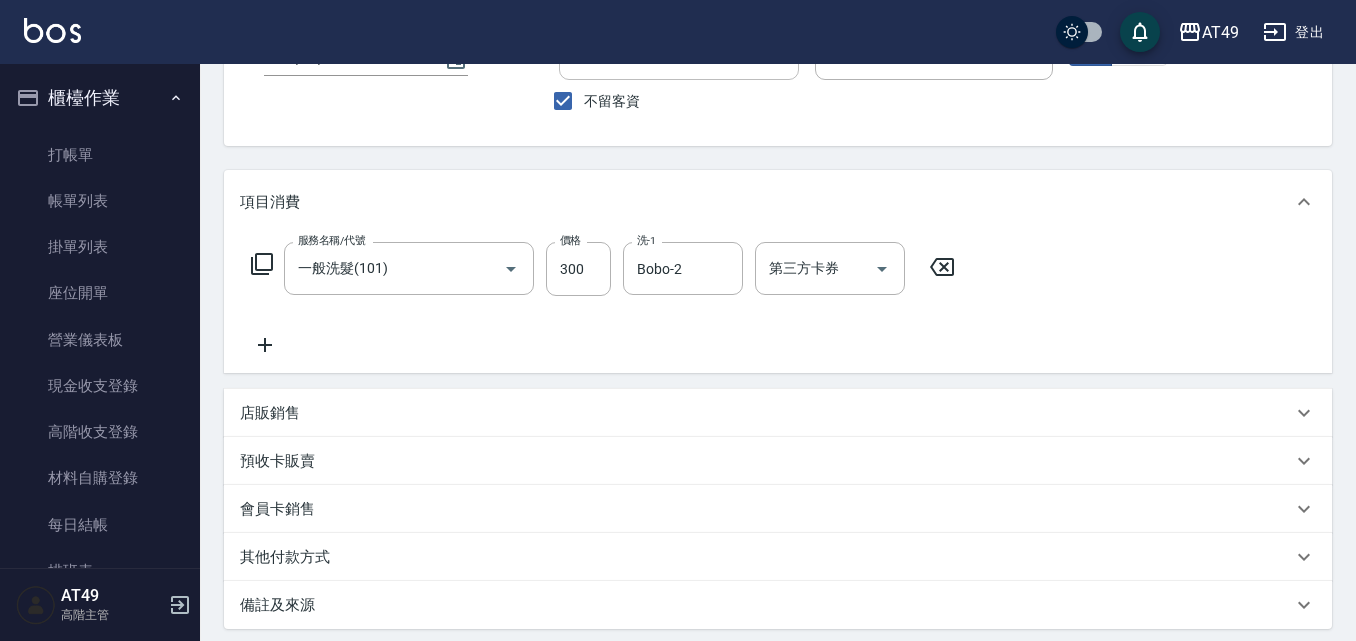scroll, scrollTop: 362, scrollLeft: 0, axis: vertical 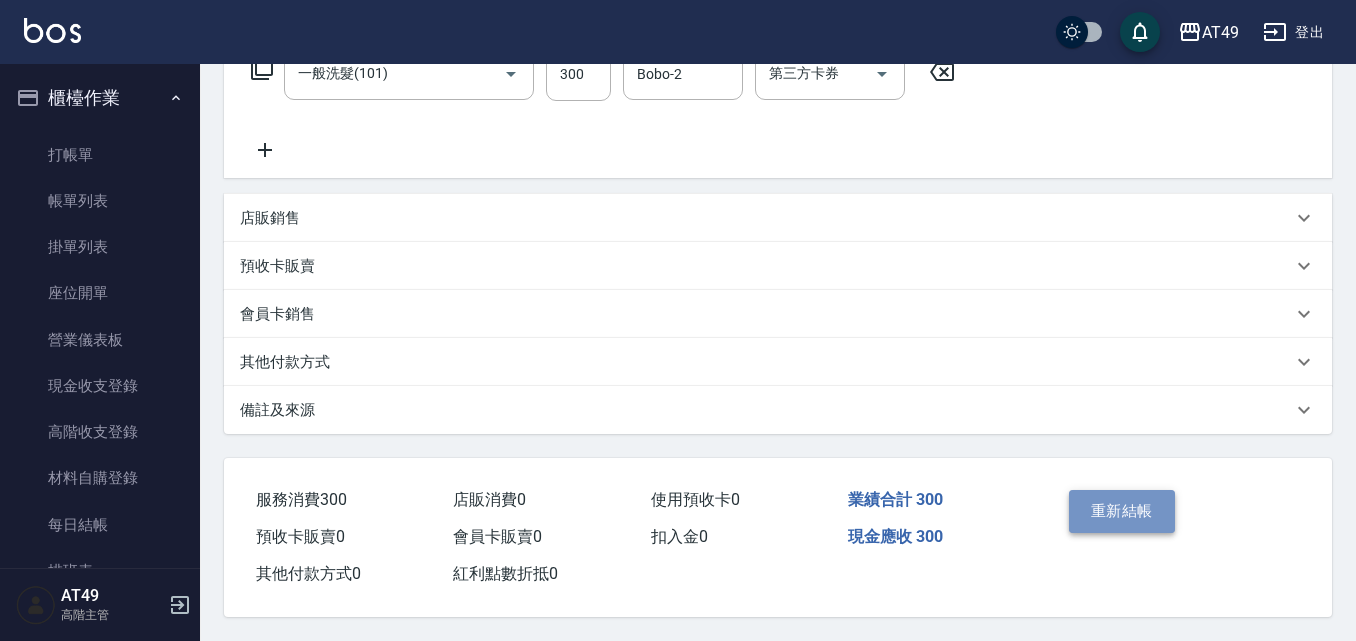 click on "重新結帳" at bounding box center [1122, 511] 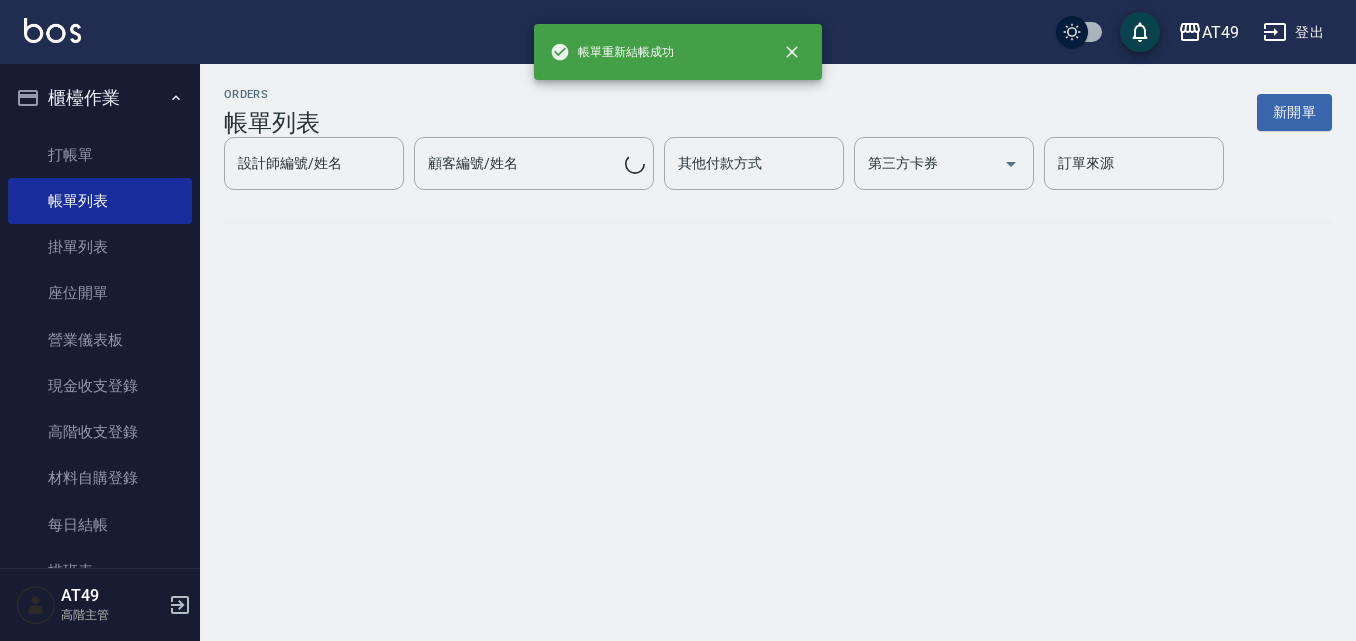 scroll, scrollTop: 0, scrollLeft: 0, axis: both 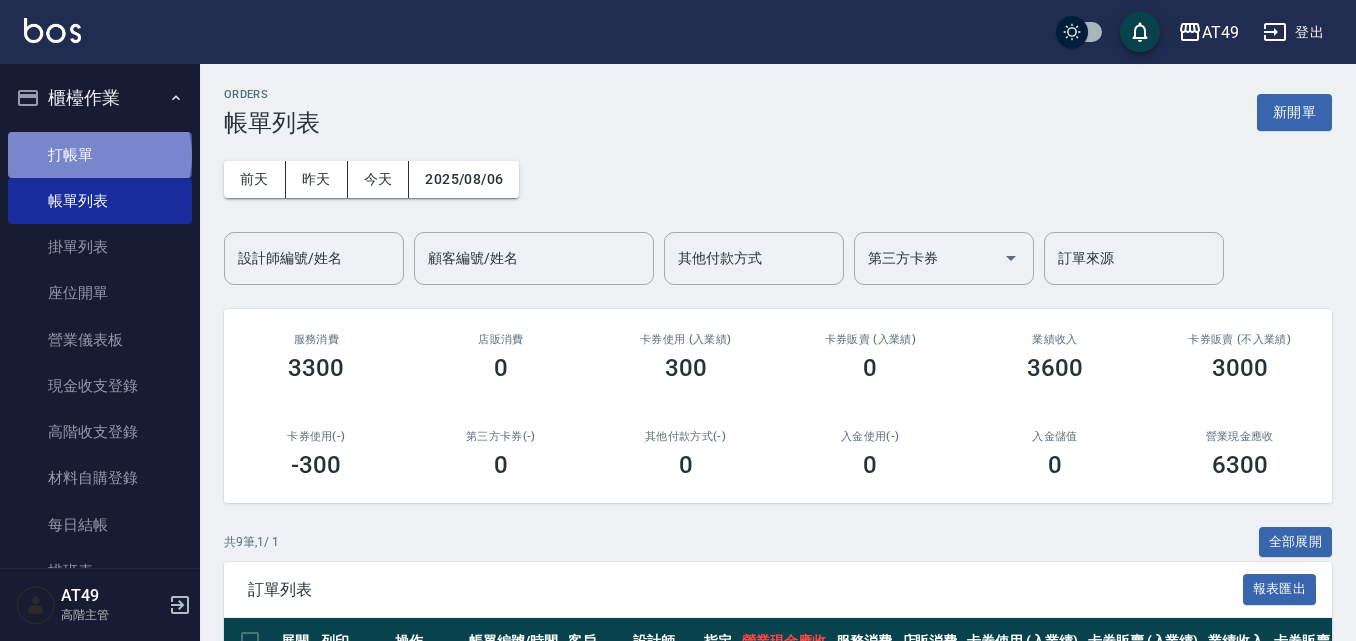 click on "打帳單" at bounding box center (100, 155) 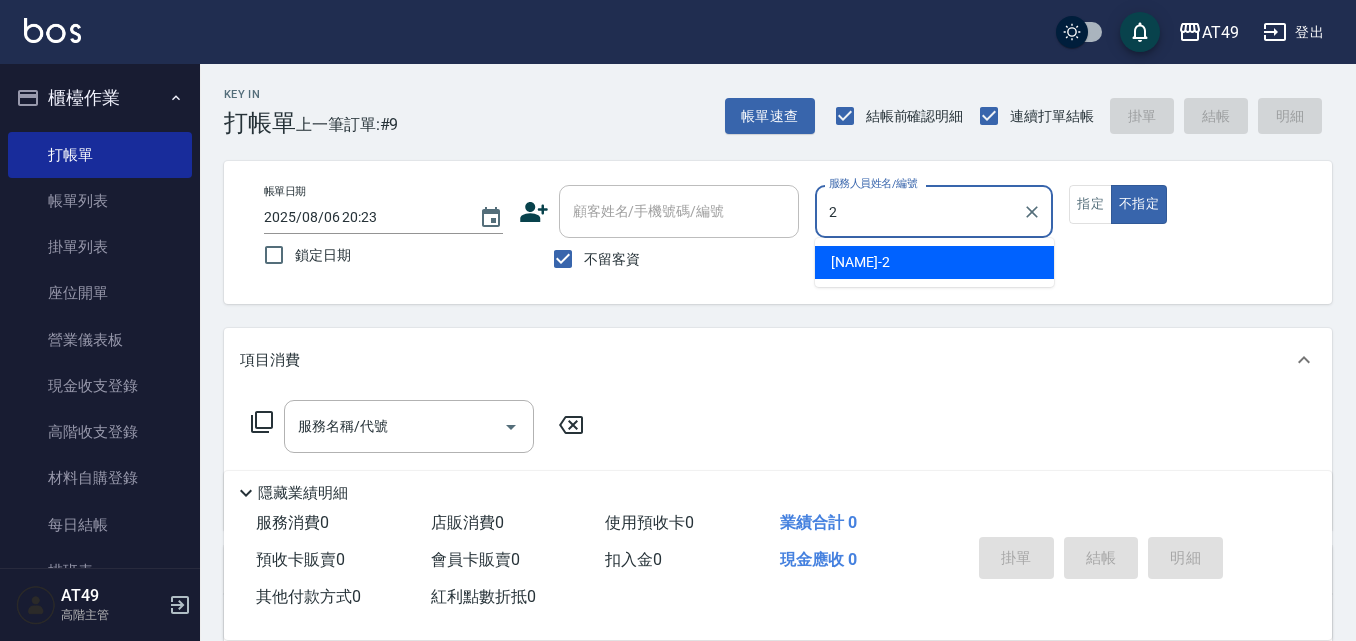 type on "2" 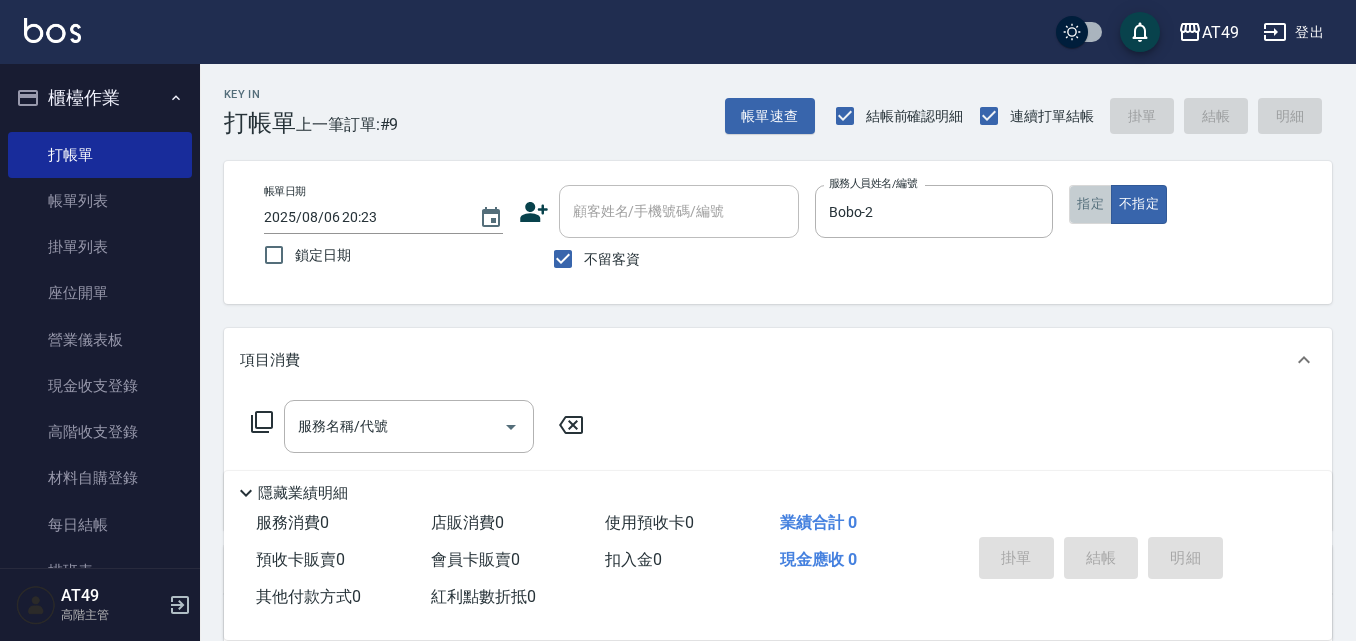 click on "指定" at bounding box center [1090, 204] 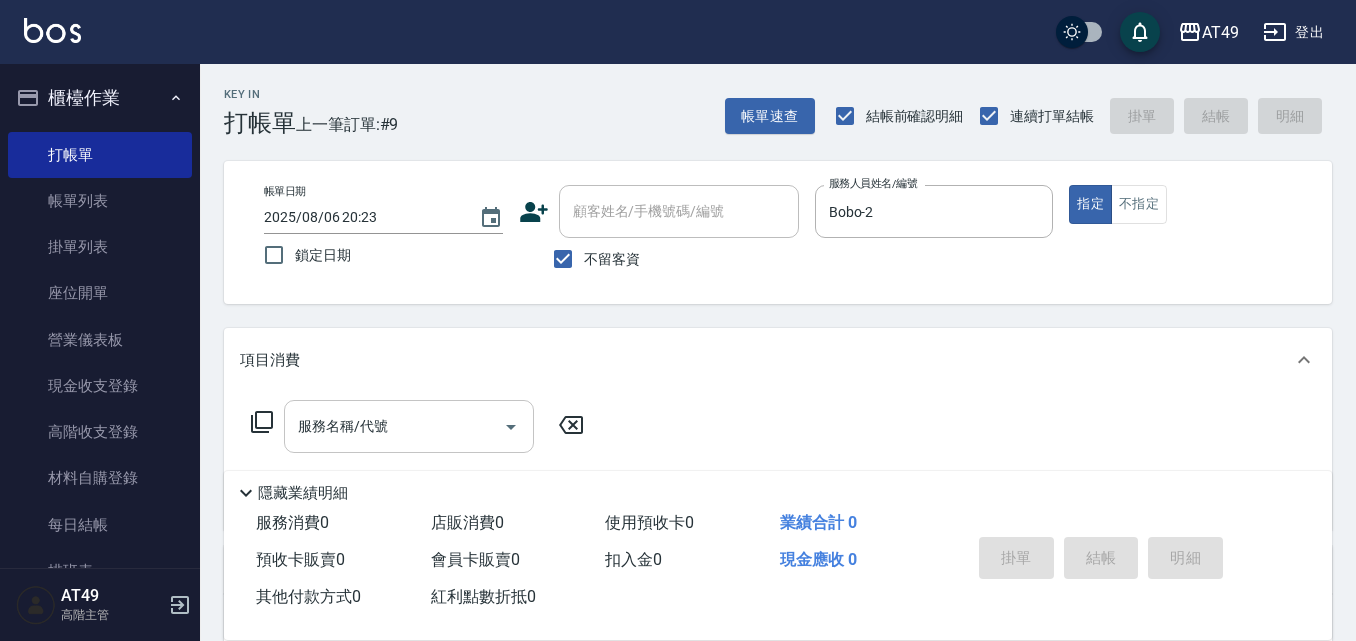 click on "服務名稱/代號" at bounding box center (394, 426) 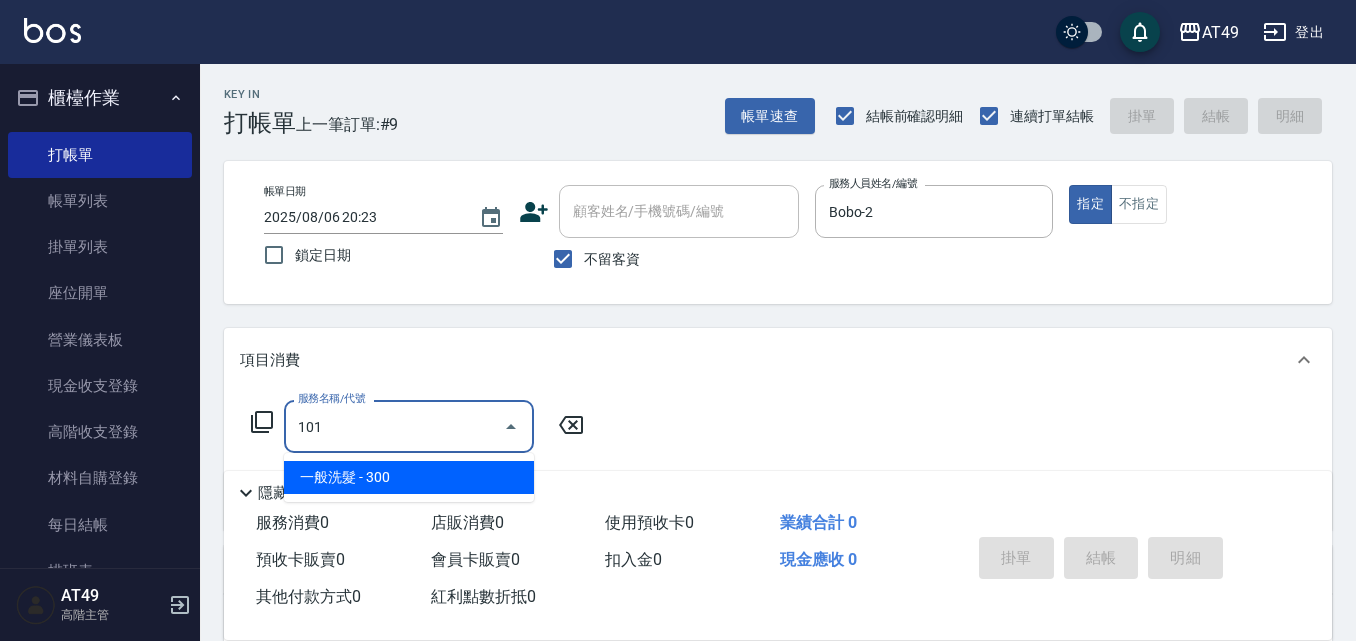 type on "一般洗髮(101)" 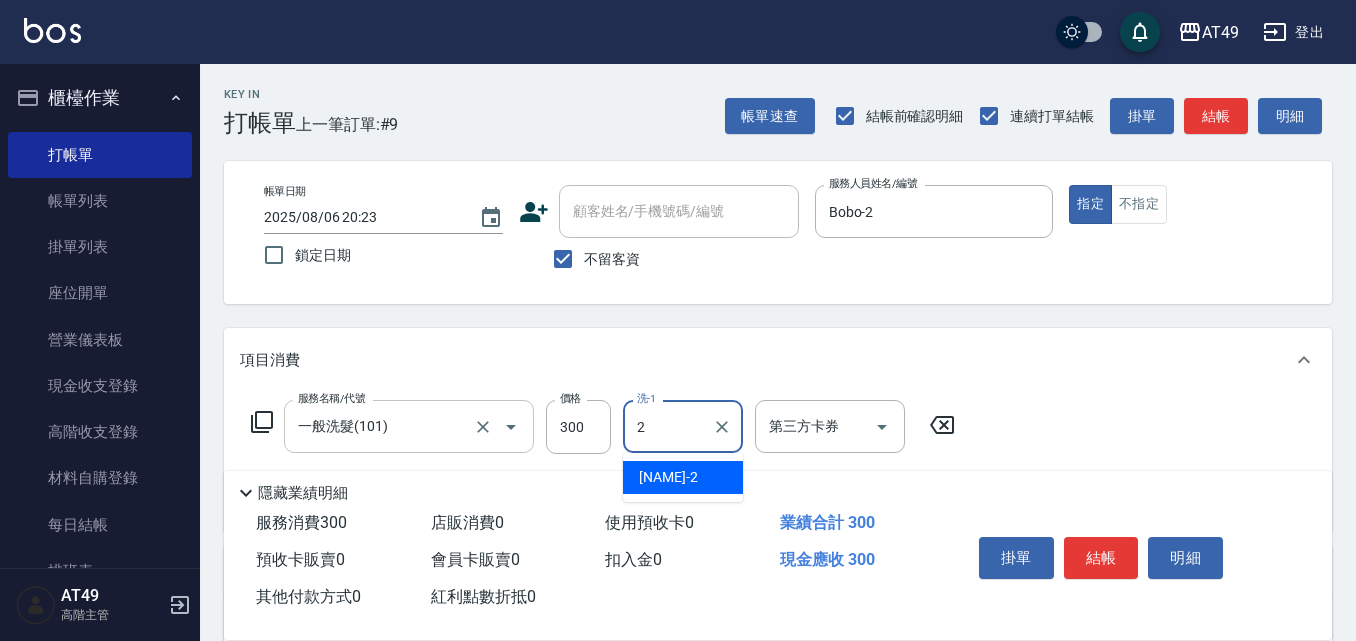 type on "Bobo-2" 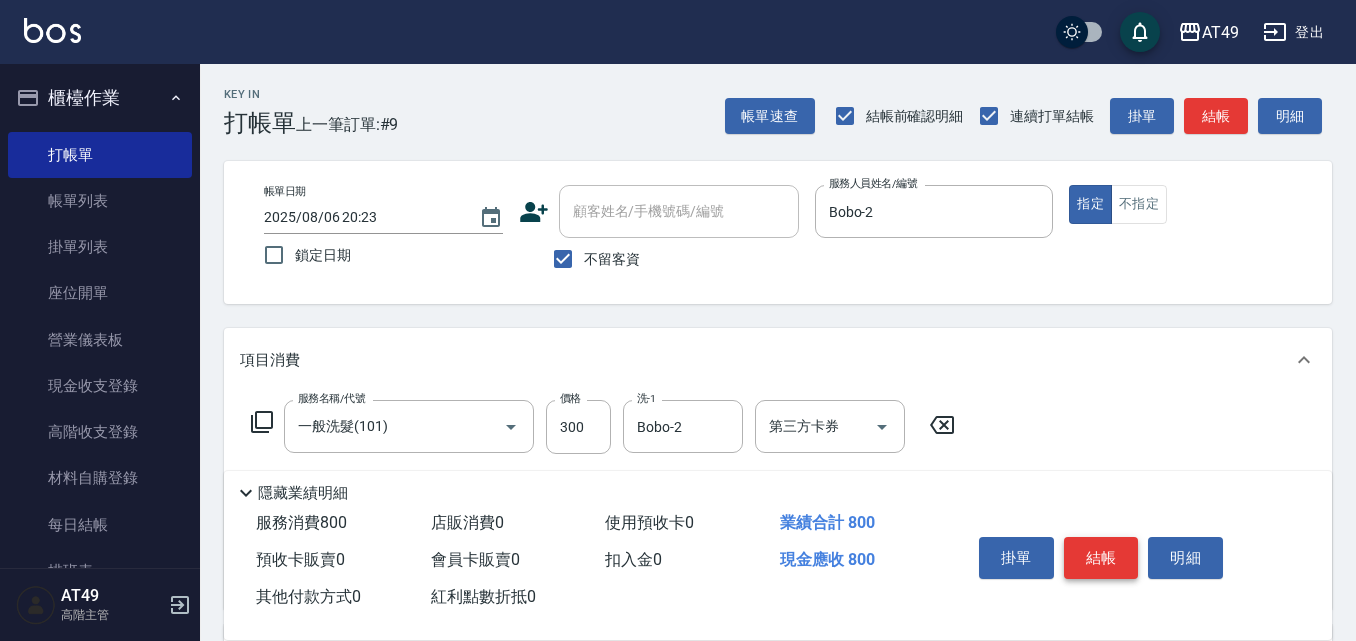 type on "精緻剪髮(201)" 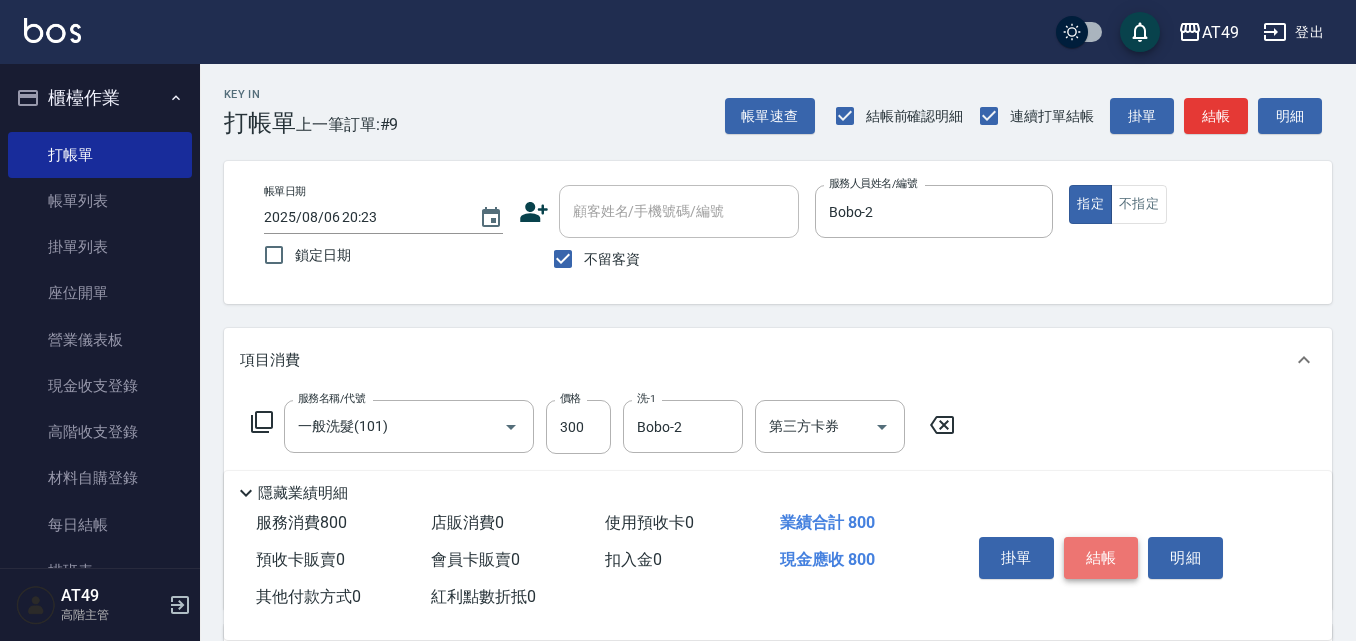 click on "結帳" at bounding box center [1101, 558] 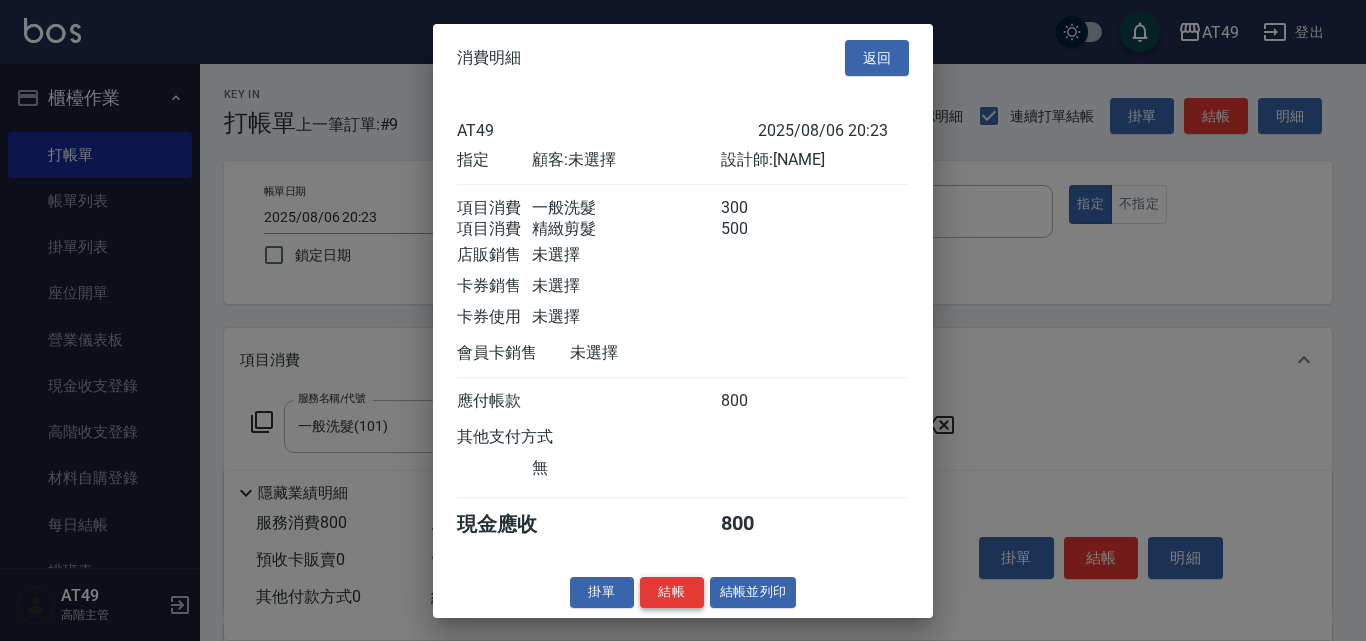 click on "結帳" at bounding box center (672, 592) 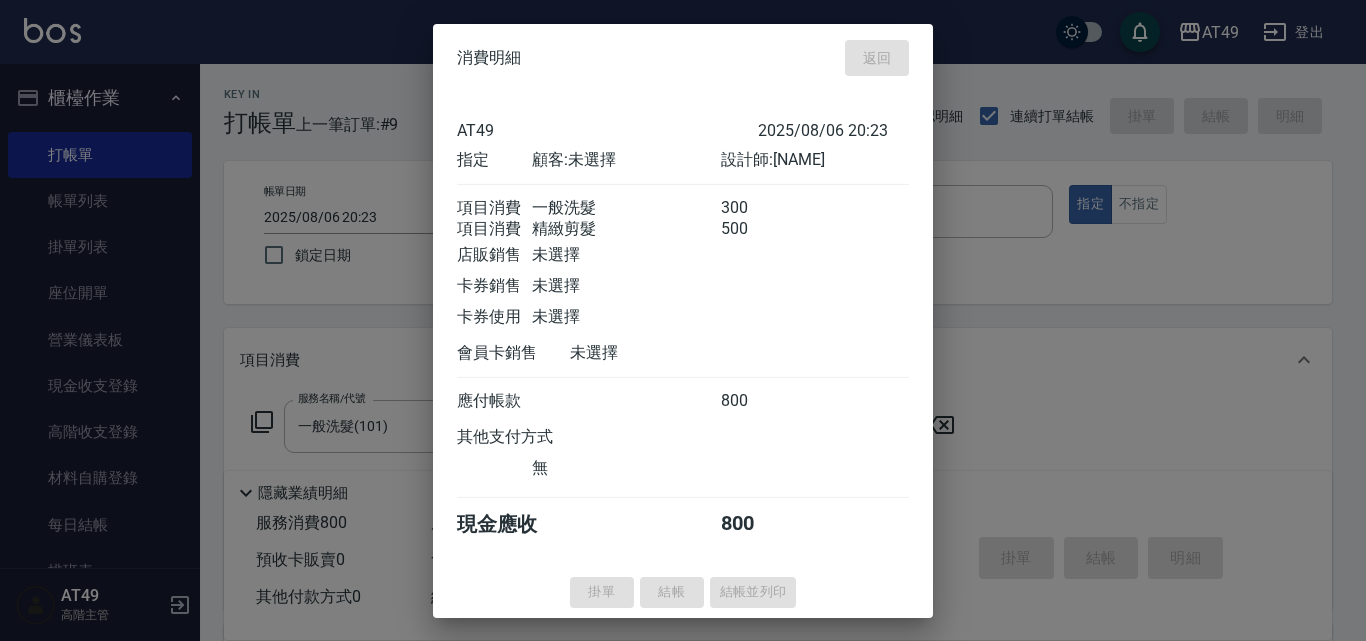type on "2025/08/06 20:24" 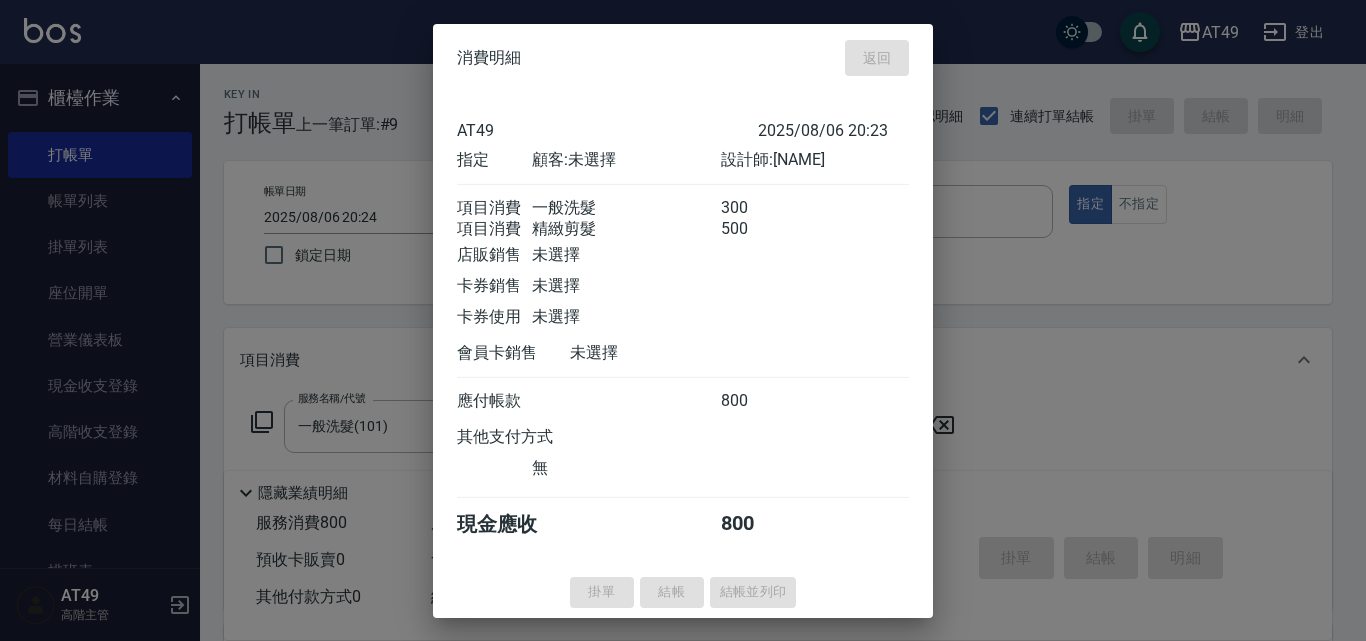 type 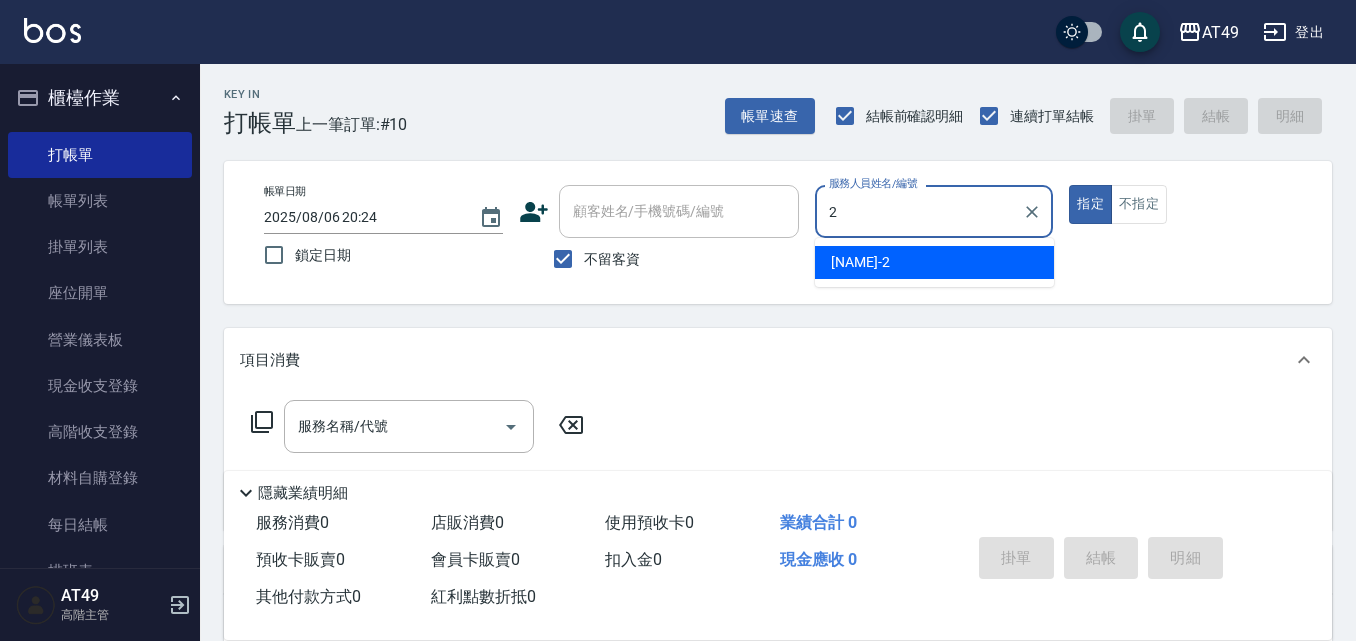 type on "Bobo-2" 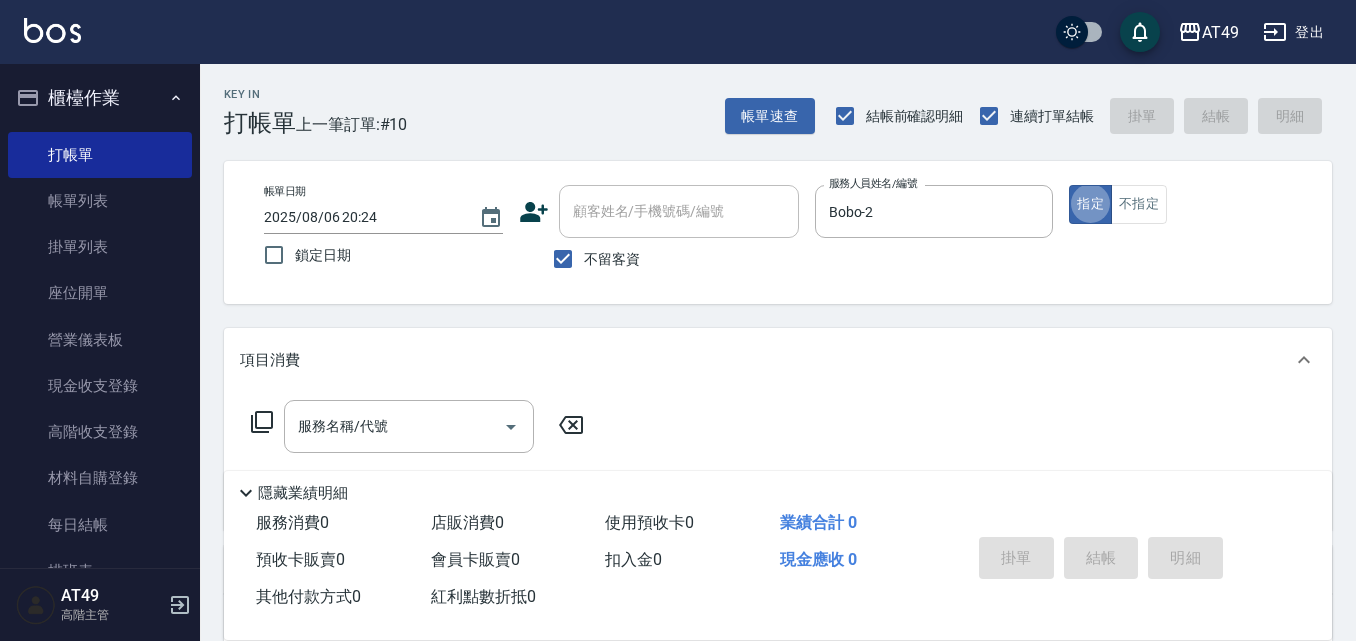 type on "true" 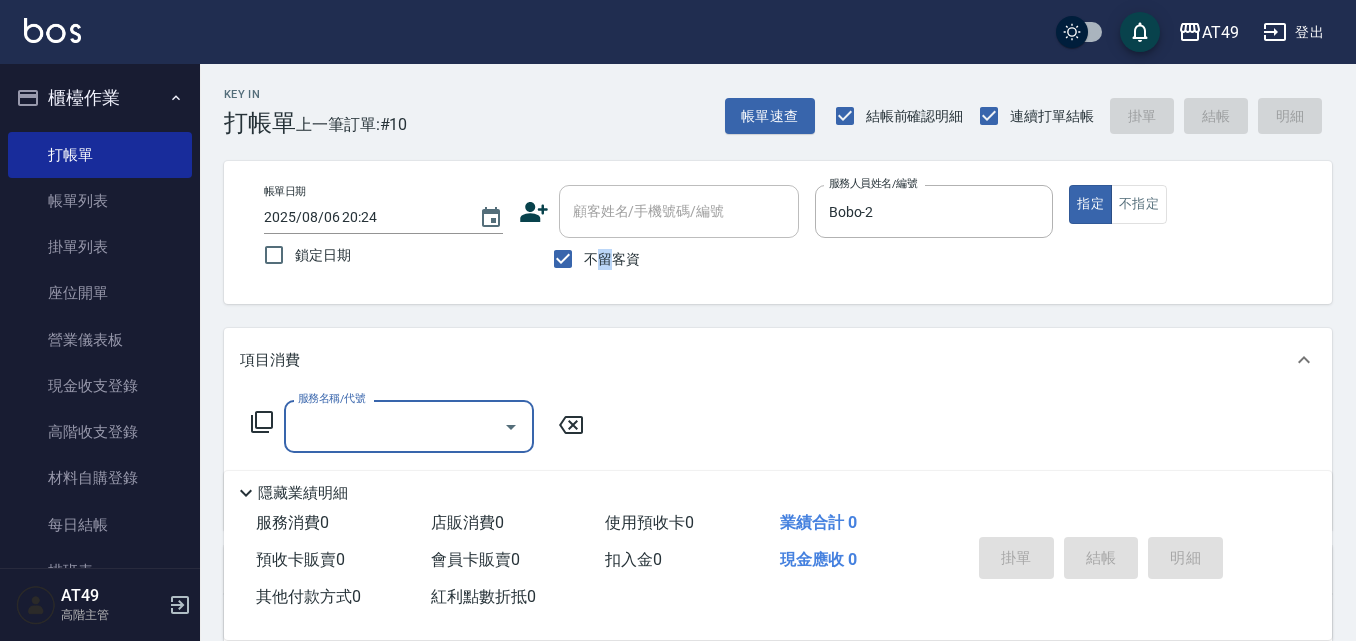 click on "不留客資" at bounding box center (612, 259) 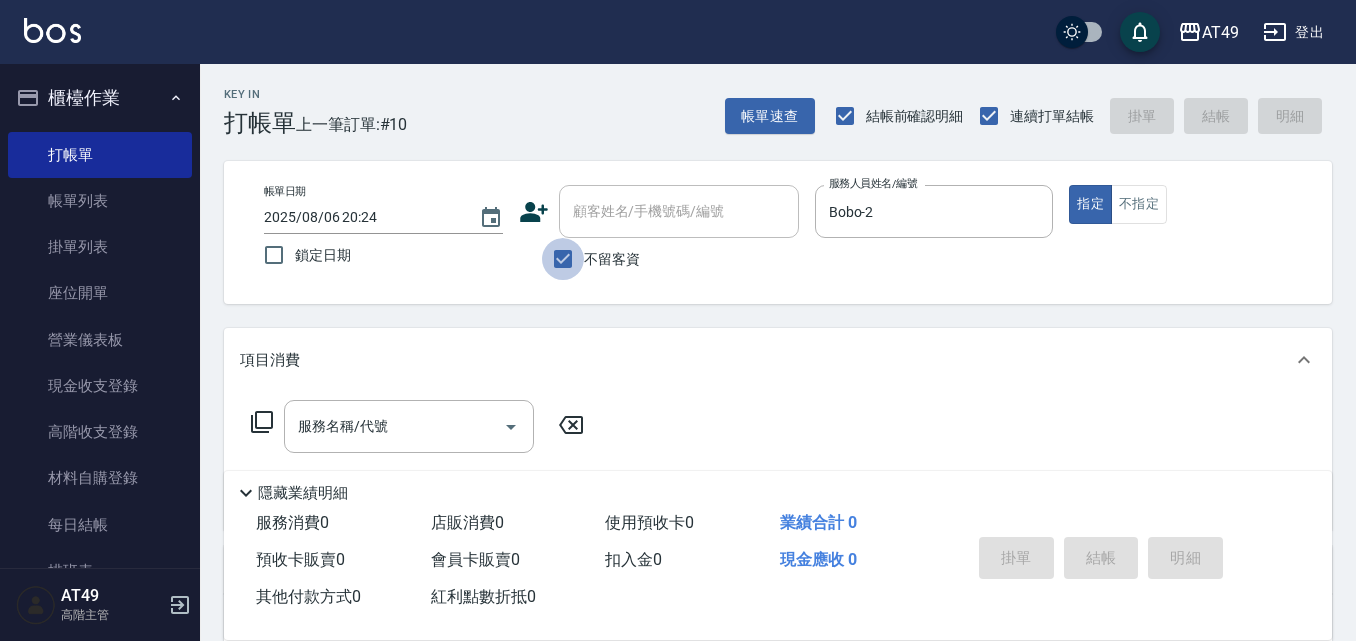 click on "不留客資" at bounding box center [563, 259] 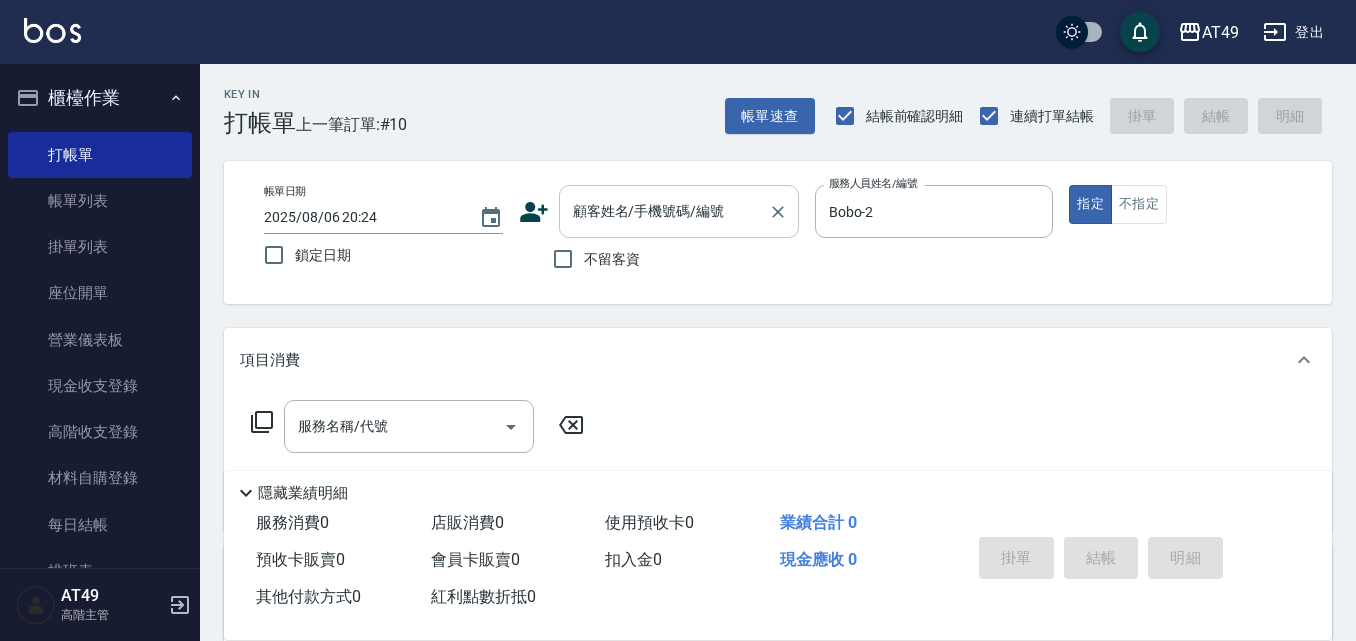 click on "顧客姓名/手機號碼/編號 顧客姓名/手機號碼/編號" at bounding box center (679, 211) 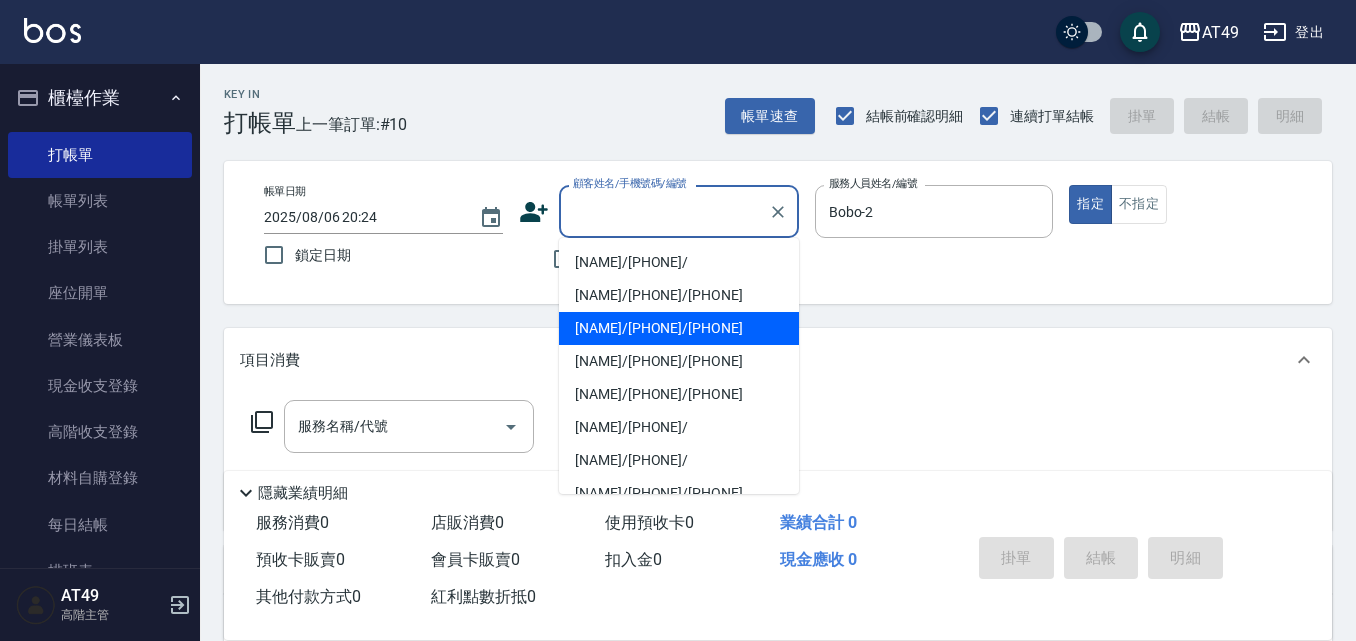 click on "[NAME]/[PHONE]/[PHONE]" at bounding box center (679, 328) 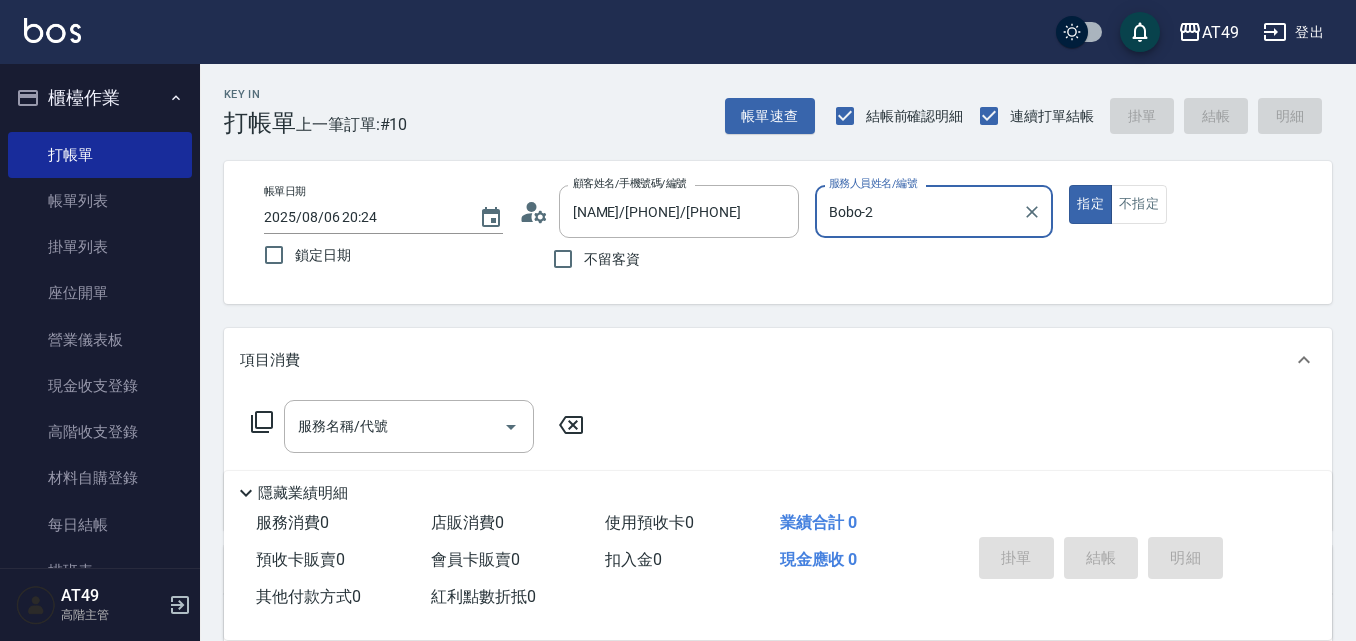 scroll, scrollTop: 343, scrollLeft: 0, axis: vertical 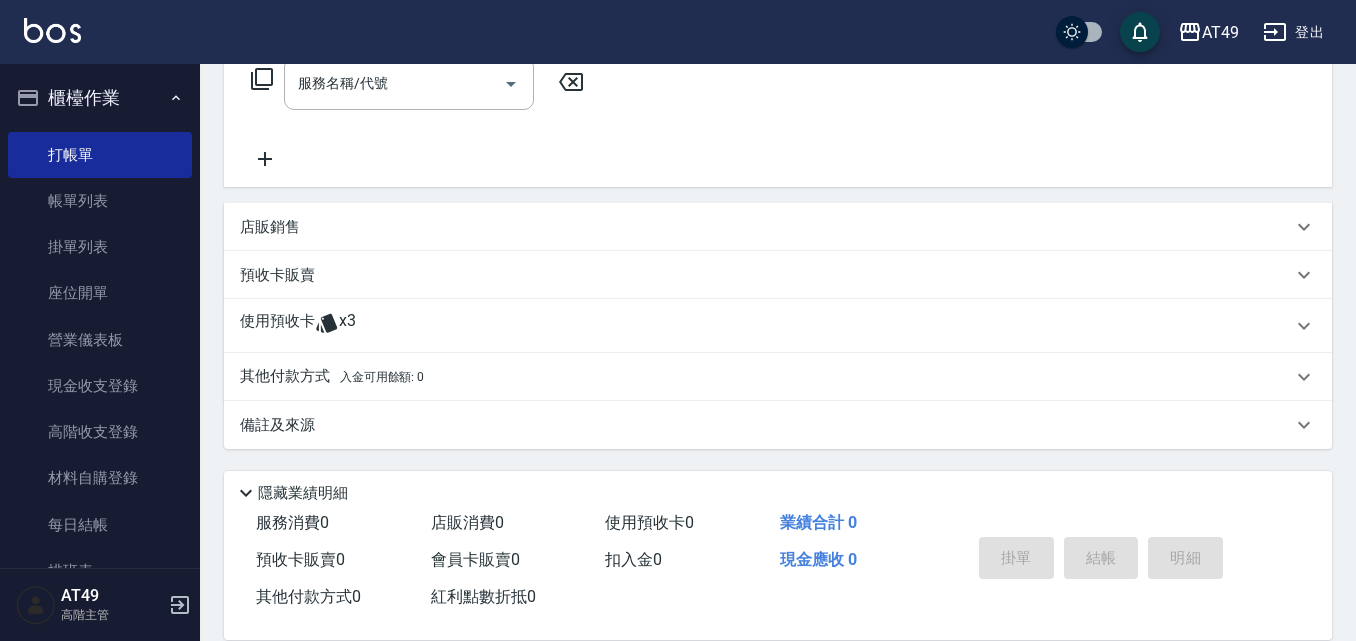 click 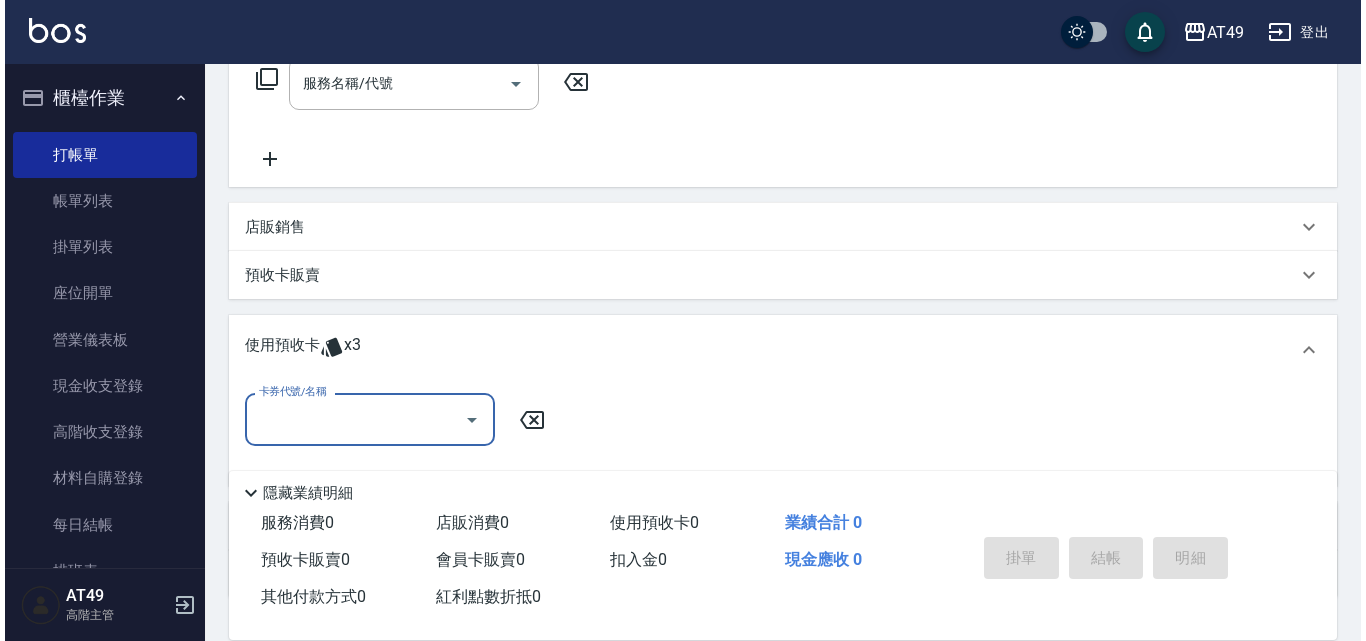 scroll, scrollTop: 0, scrollLeft: 0, axis: both 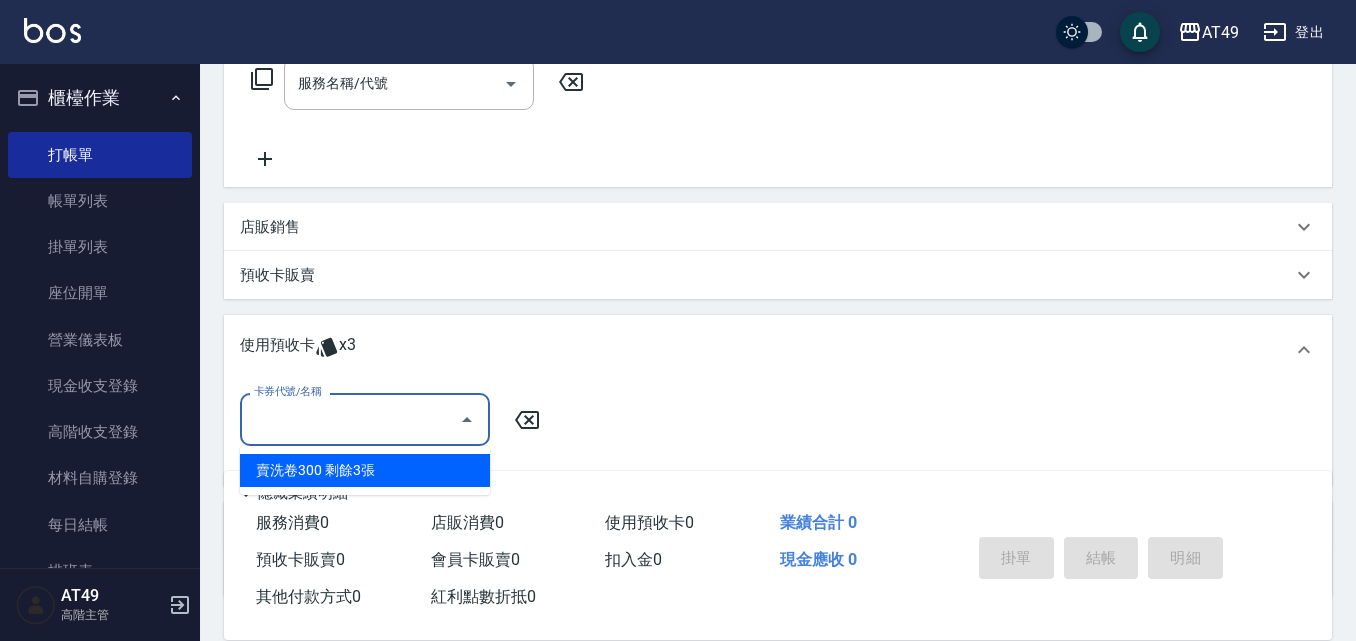click on "卡券代號/名稱" at bounding box center [350, 419] 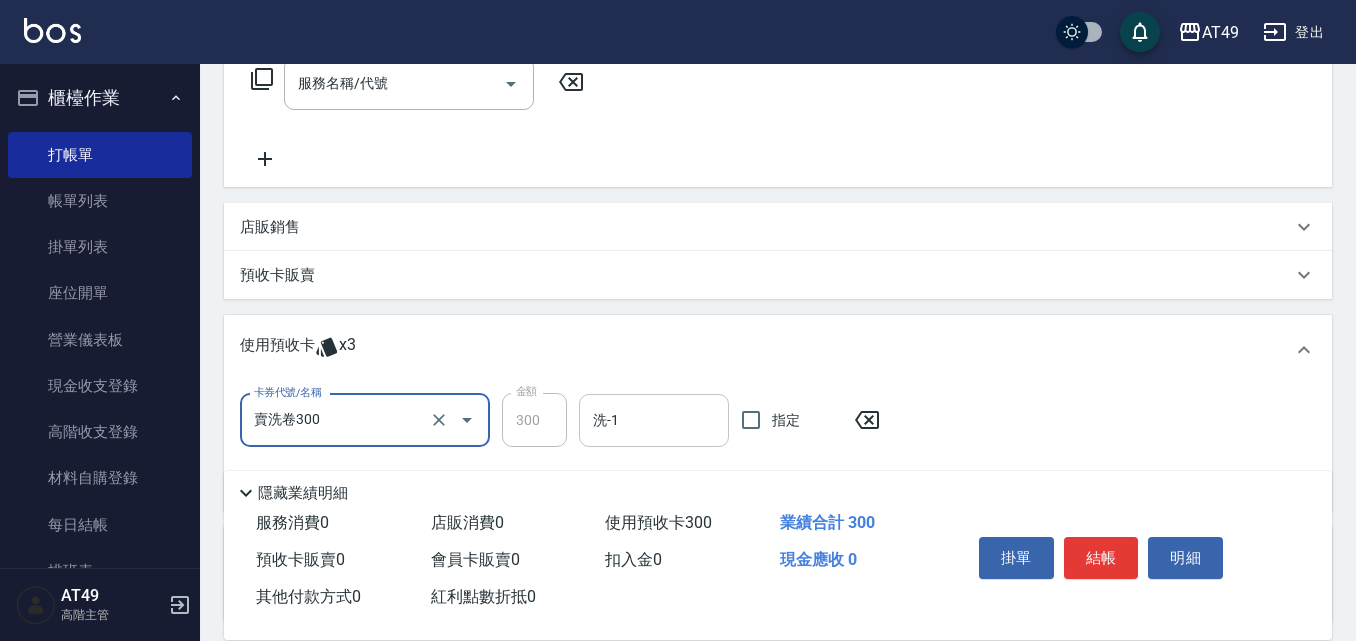 click on "洗-1" at bounding box center [654, 420] 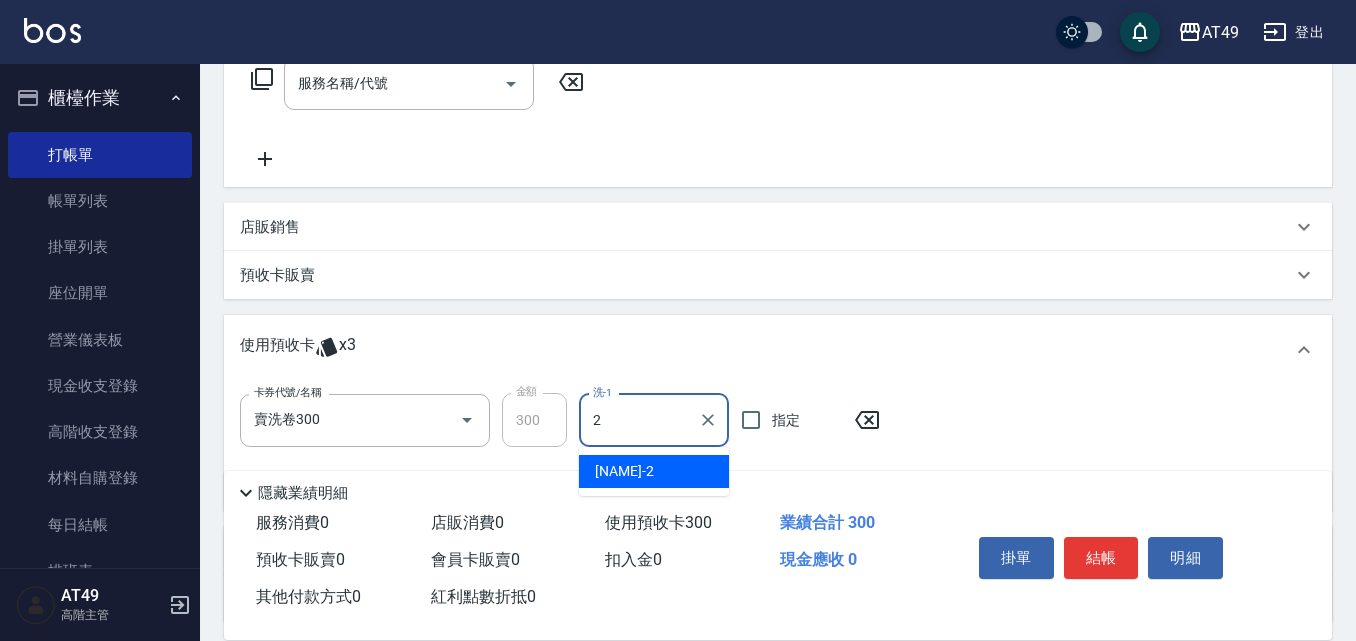 type on "Bobo-2" 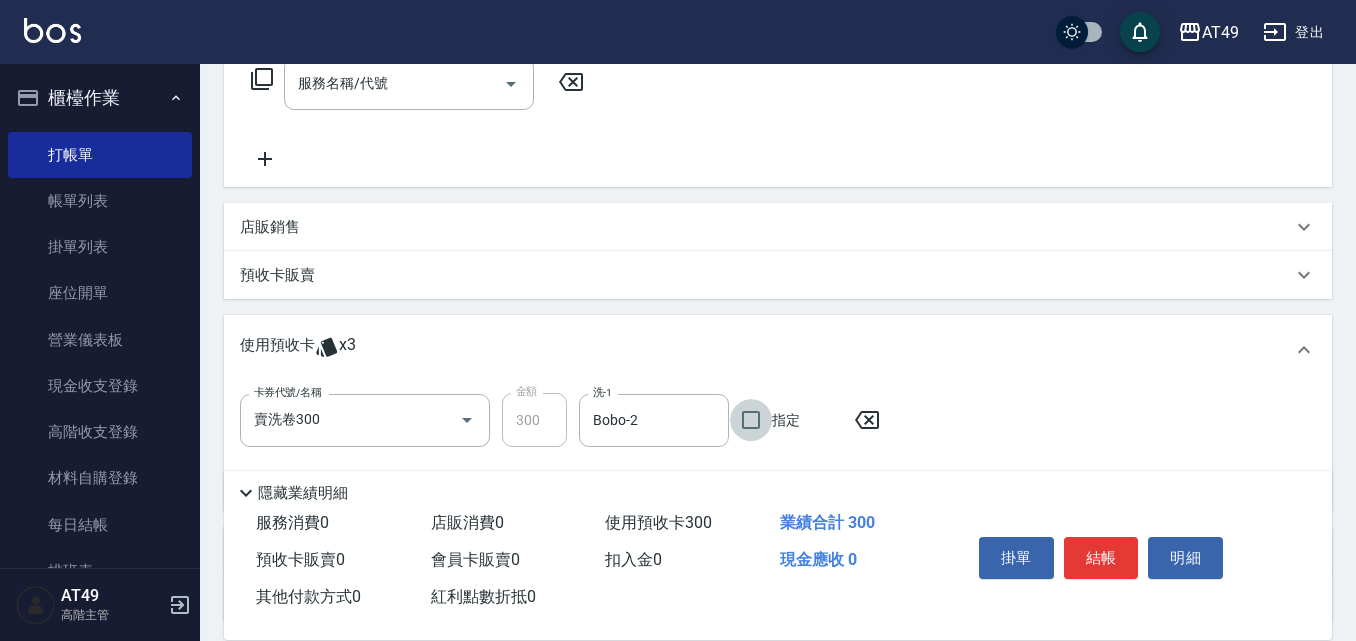 click 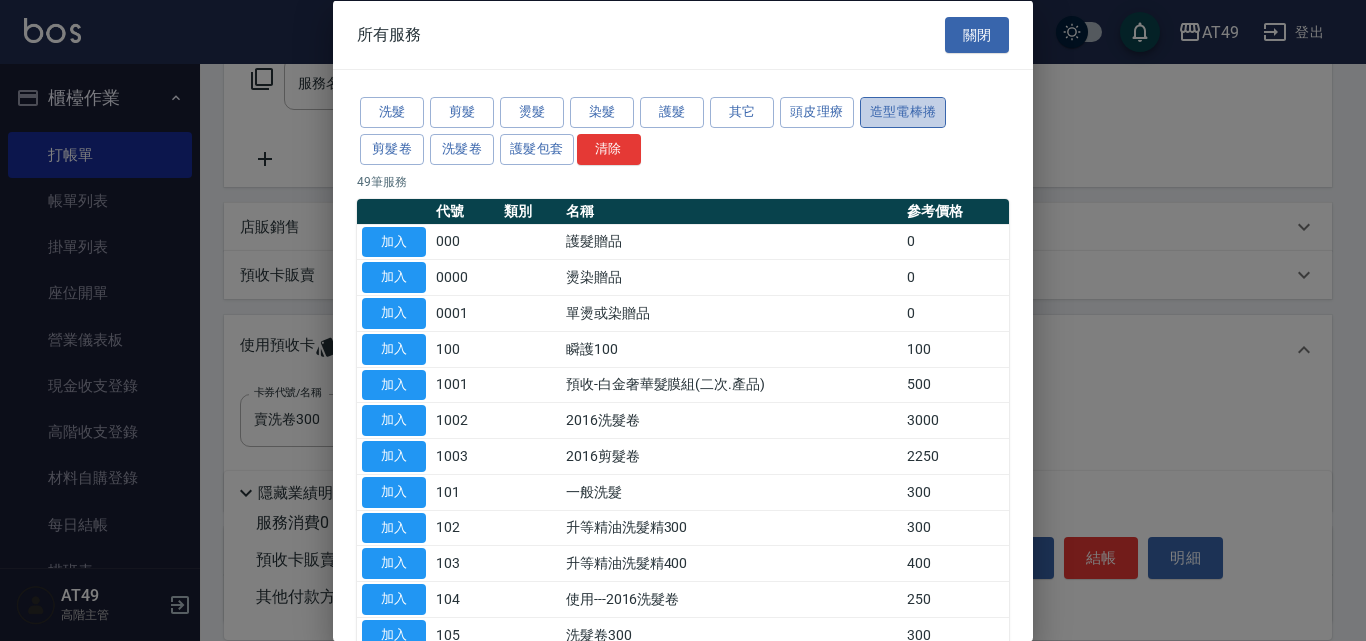 click on "造型電棒捲" at bounding box center [903, 112] 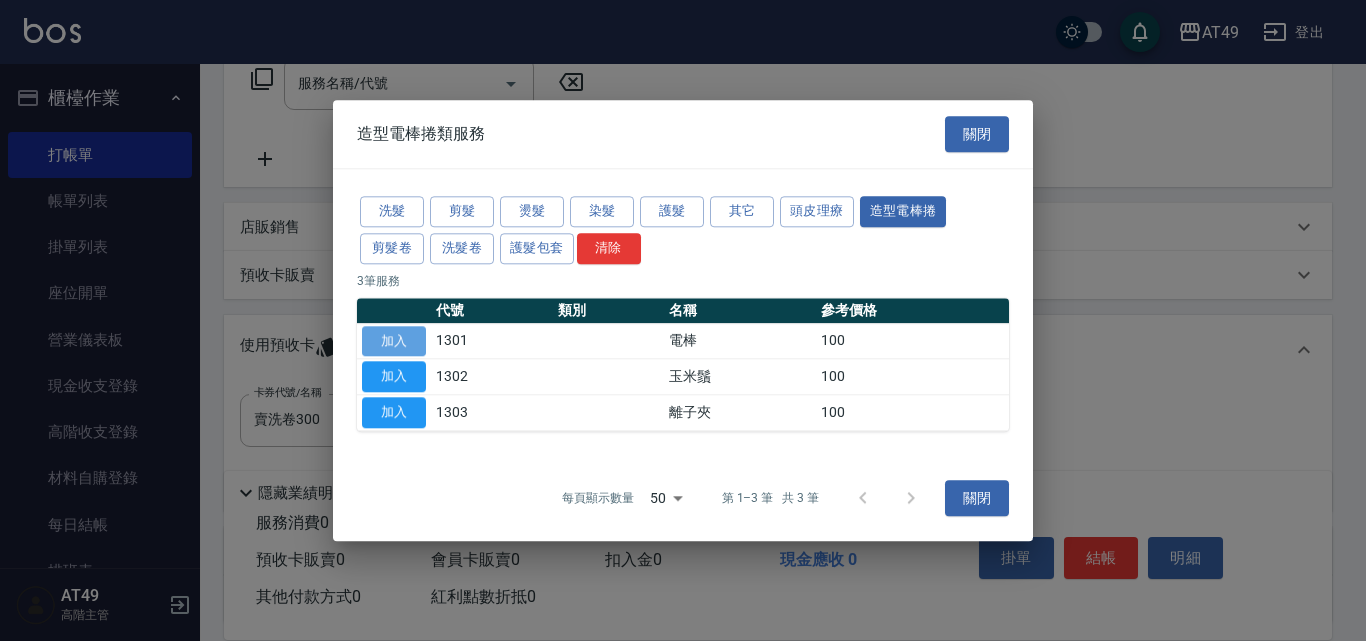 click on "加入" at bounding box center [394, 341] 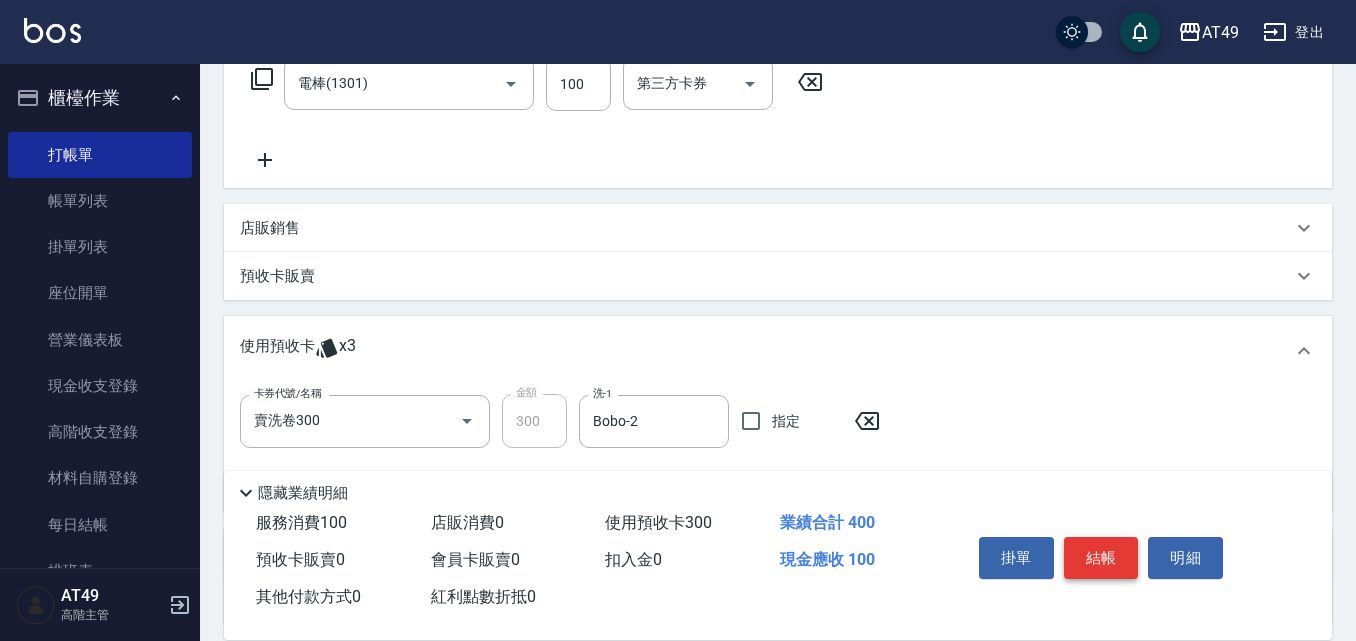 click on "結帳" at bounding box center (1101, 558) 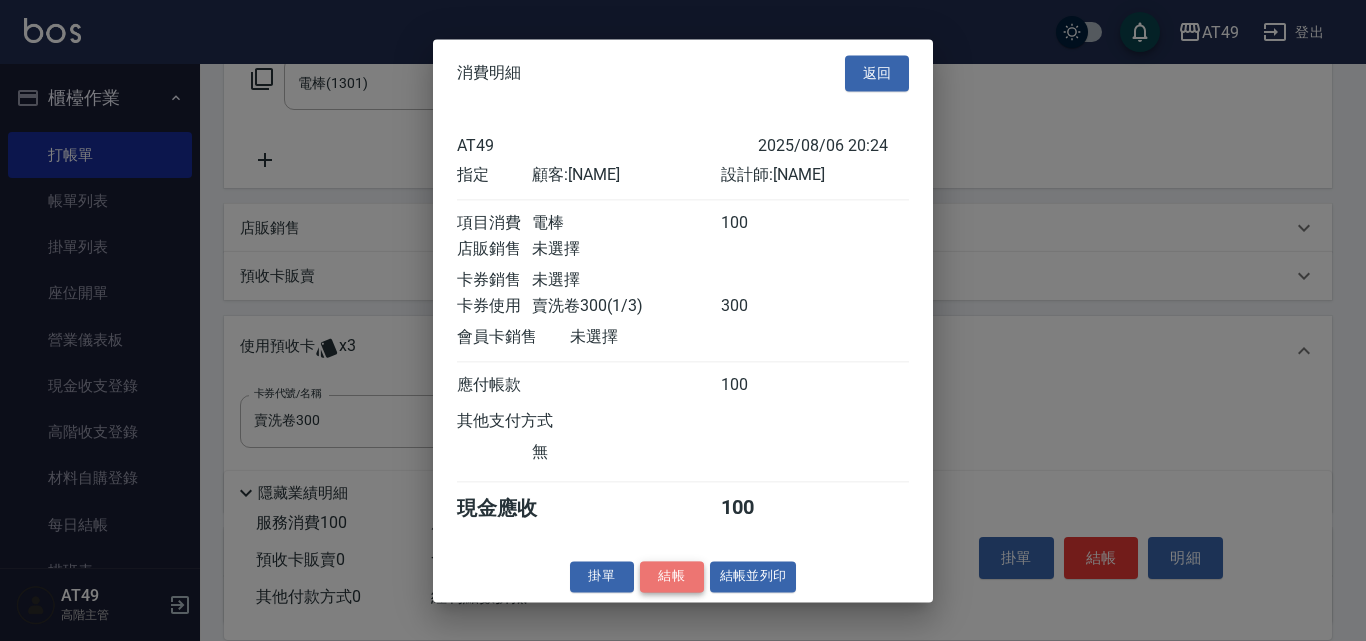 click on "結帳" at bounding box center (672, 576) 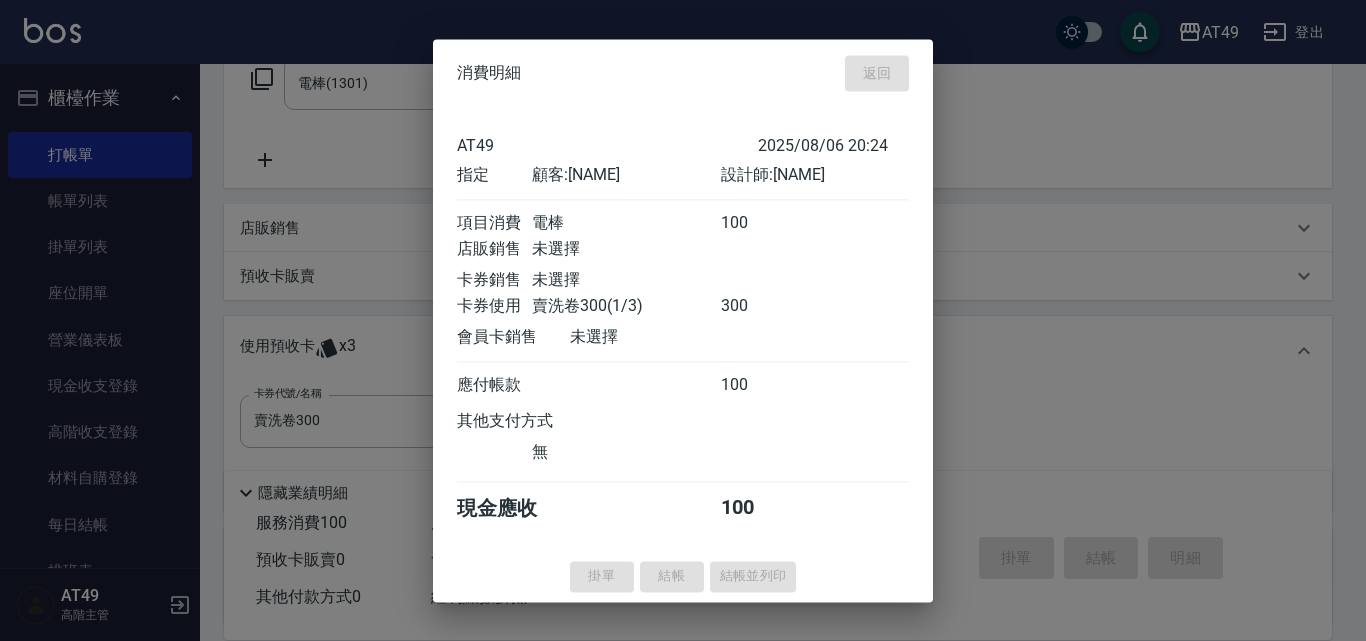 type 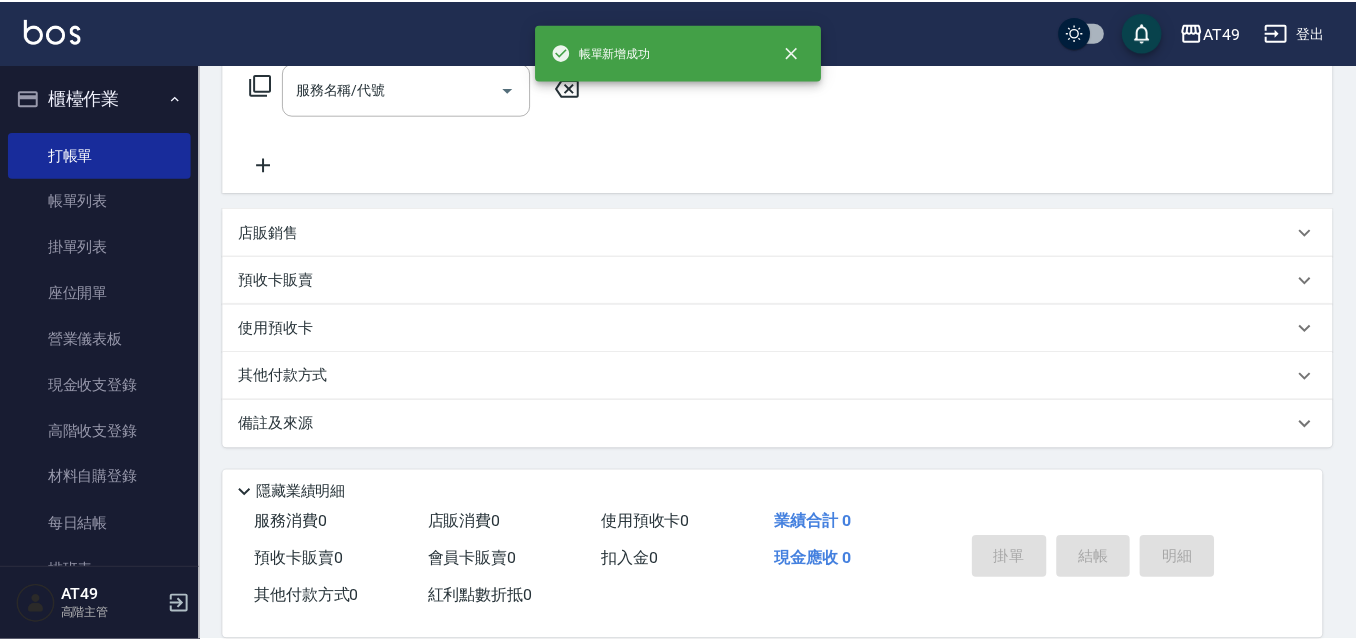 scroll, scrollTop: 0, scrollLeft: 0, axis: both 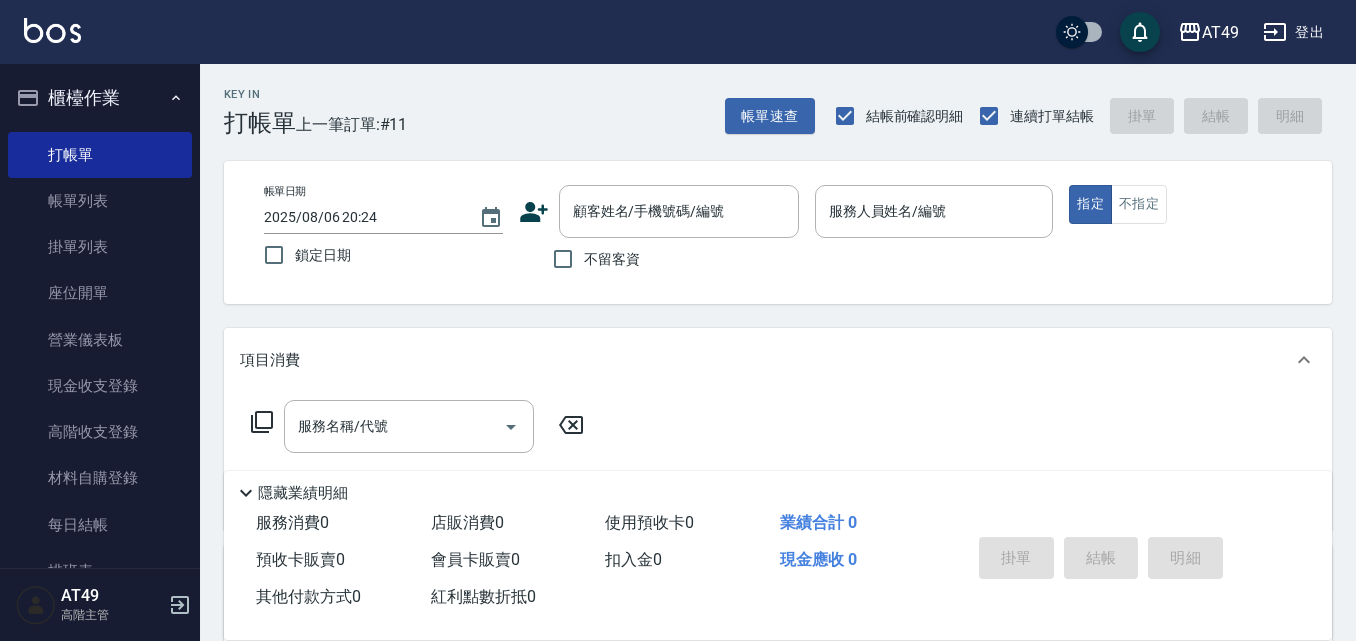 click on "不留客資" at bounding box center [612, 259] 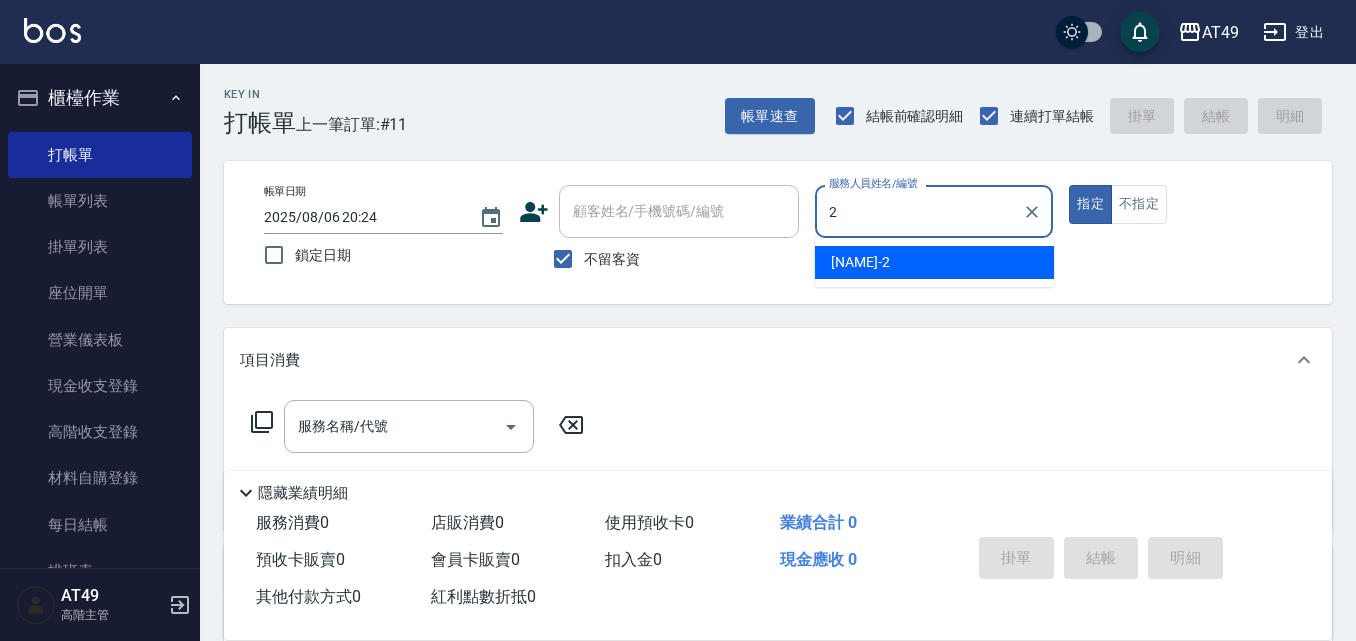 type on "Bobo-2" 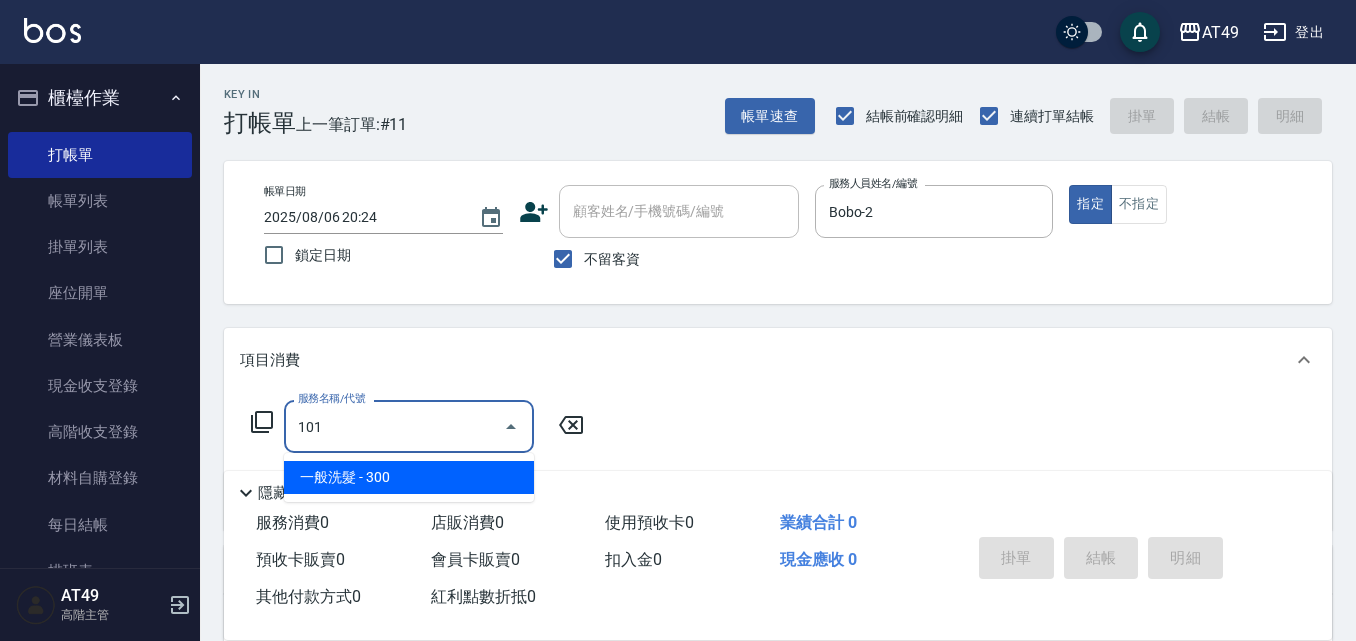 type on "一般洗髮(101)" 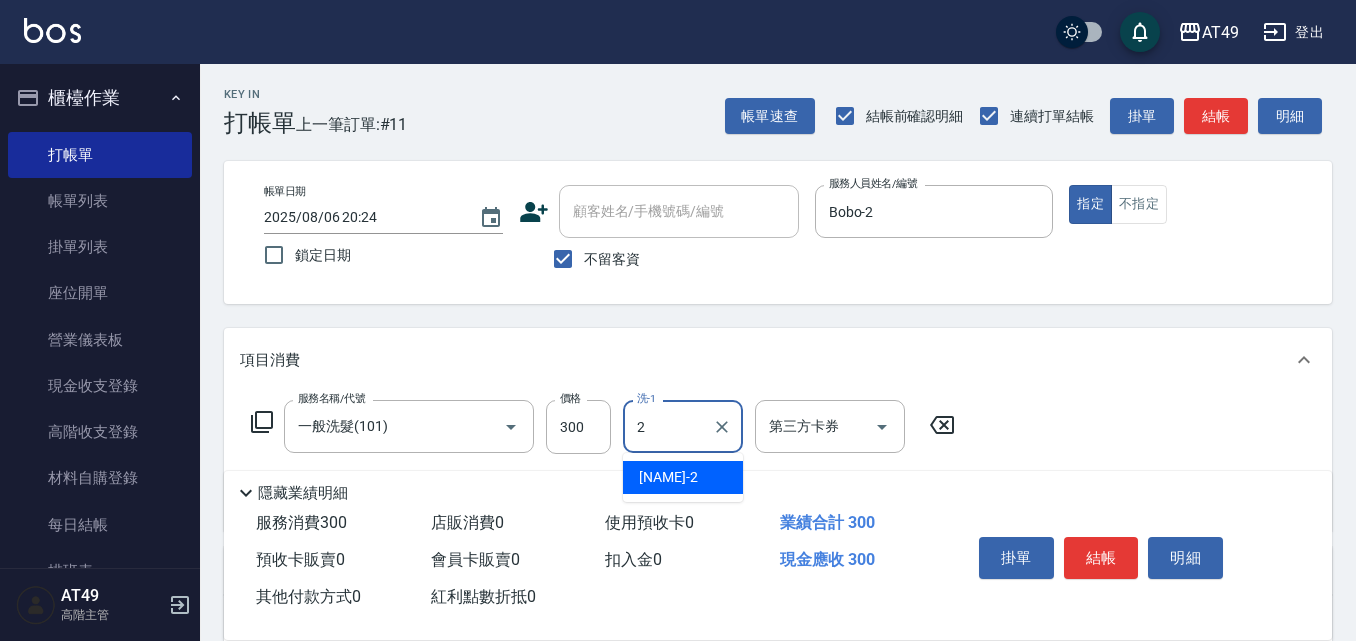 type on "Bobo-2" 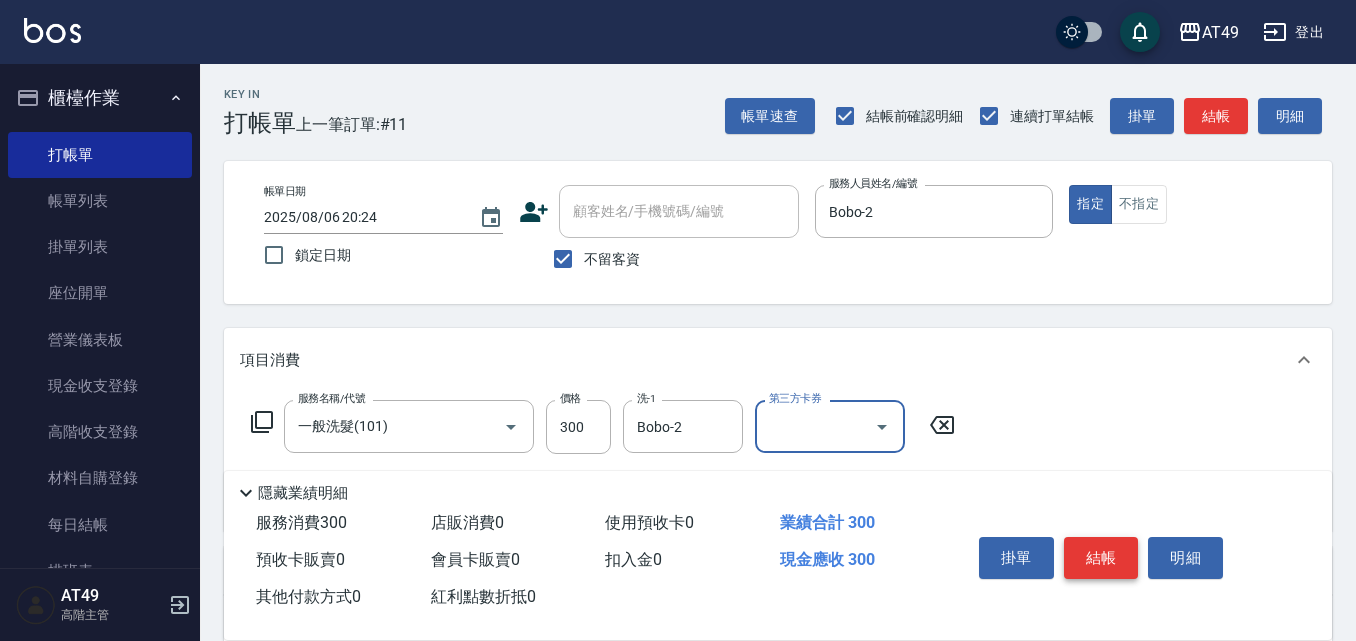 click on "結帳" at bounding box center (1101, 558) 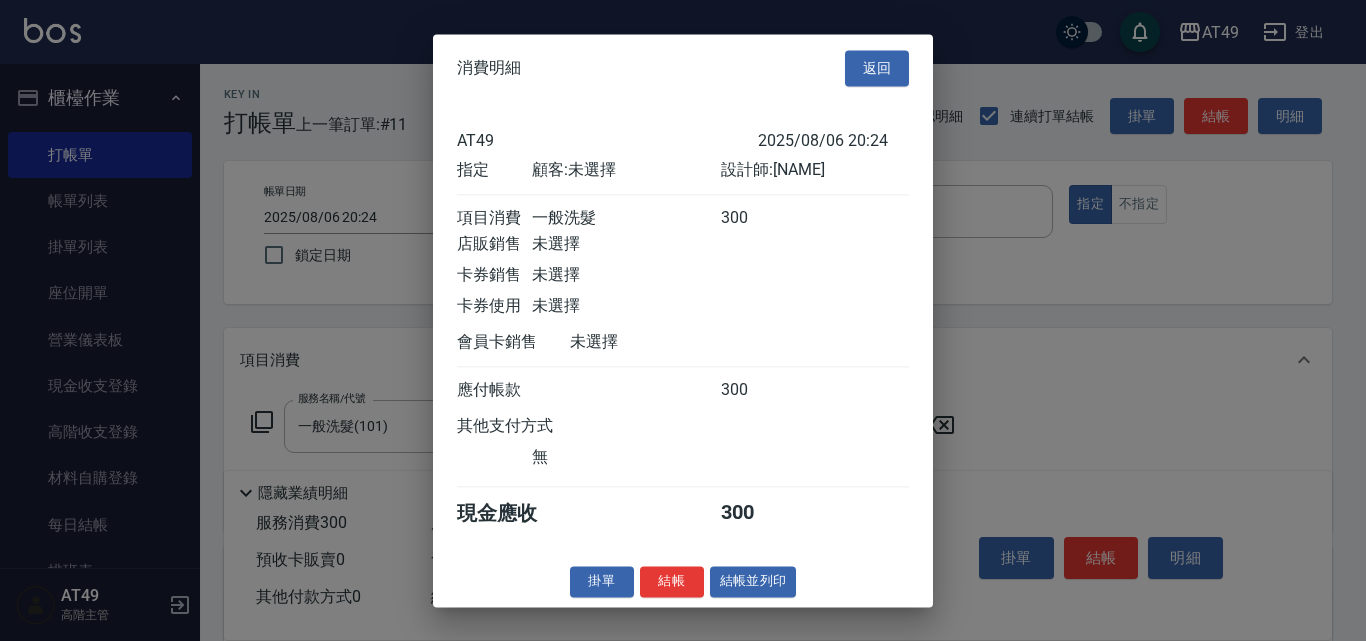 click on "結帳" at bounding box center [672, 581] 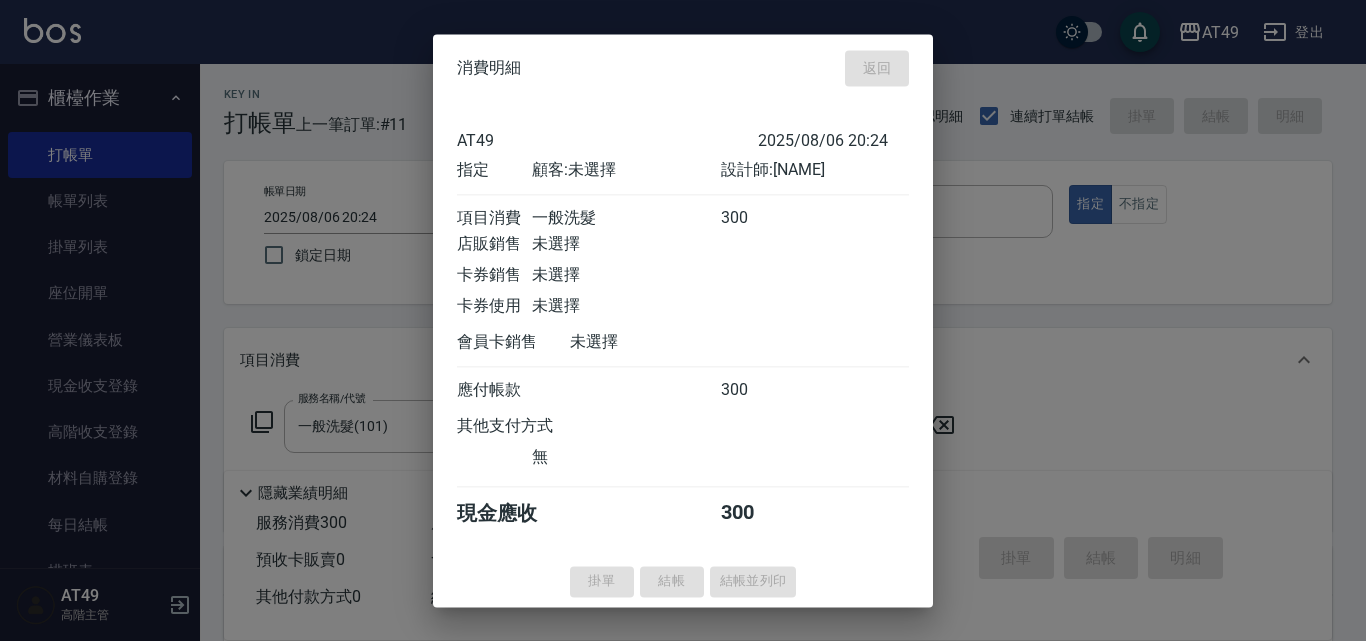 type 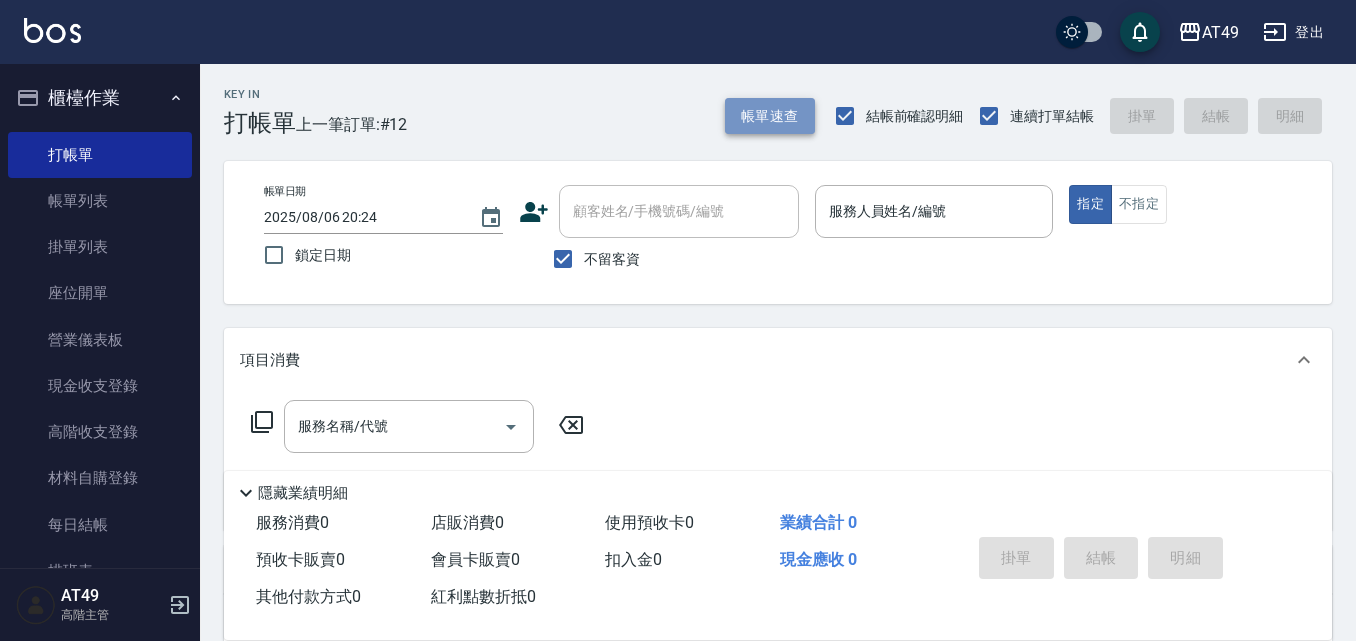 click on "帳單速查" at bounding box center (770, 116) 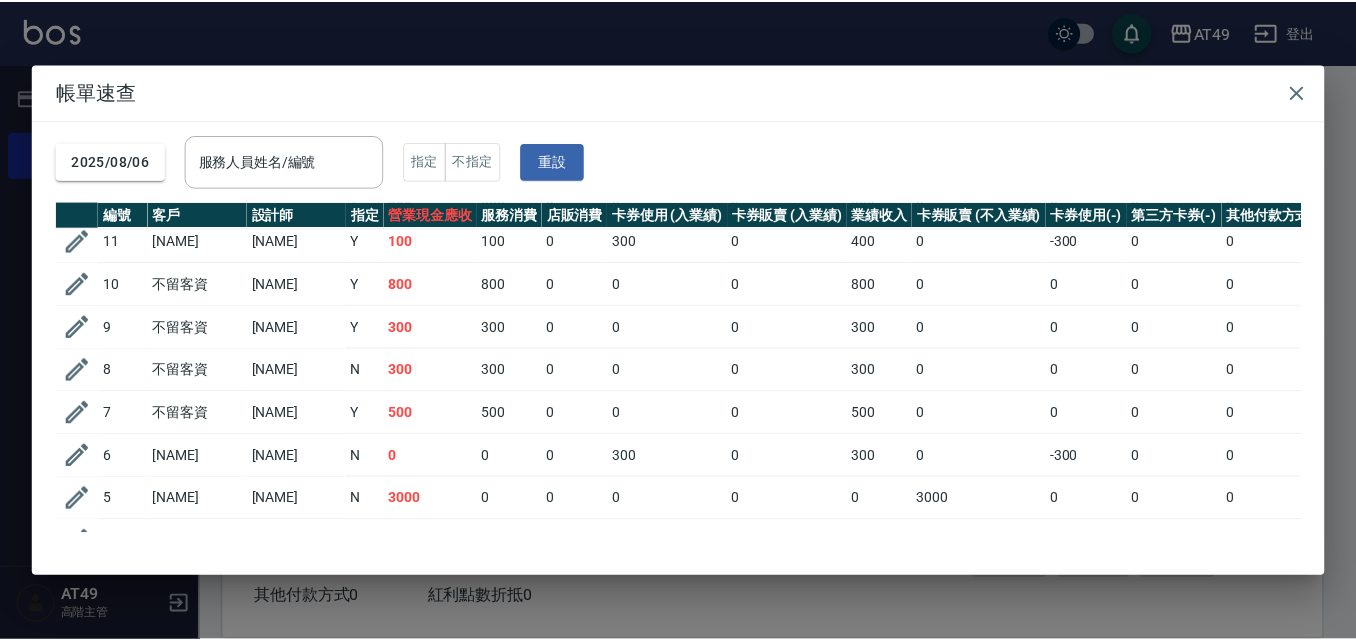 scroll, scrollTop: 0, scrollLeft: 0, axis: both 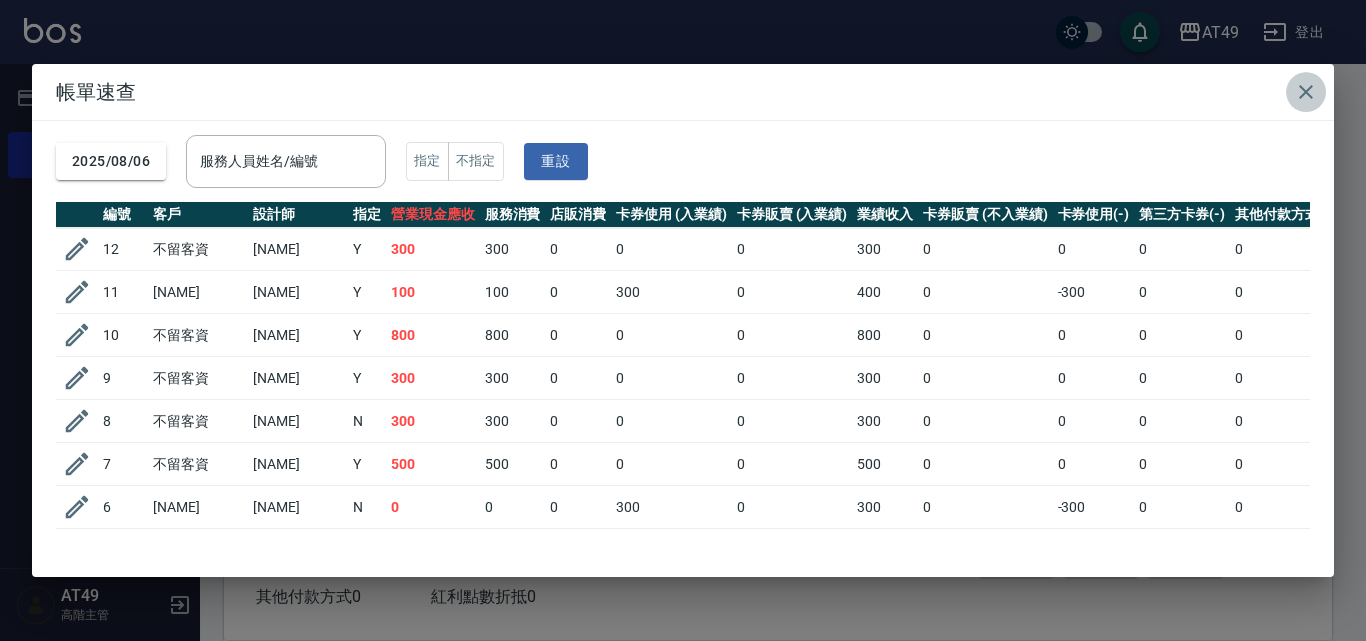 click 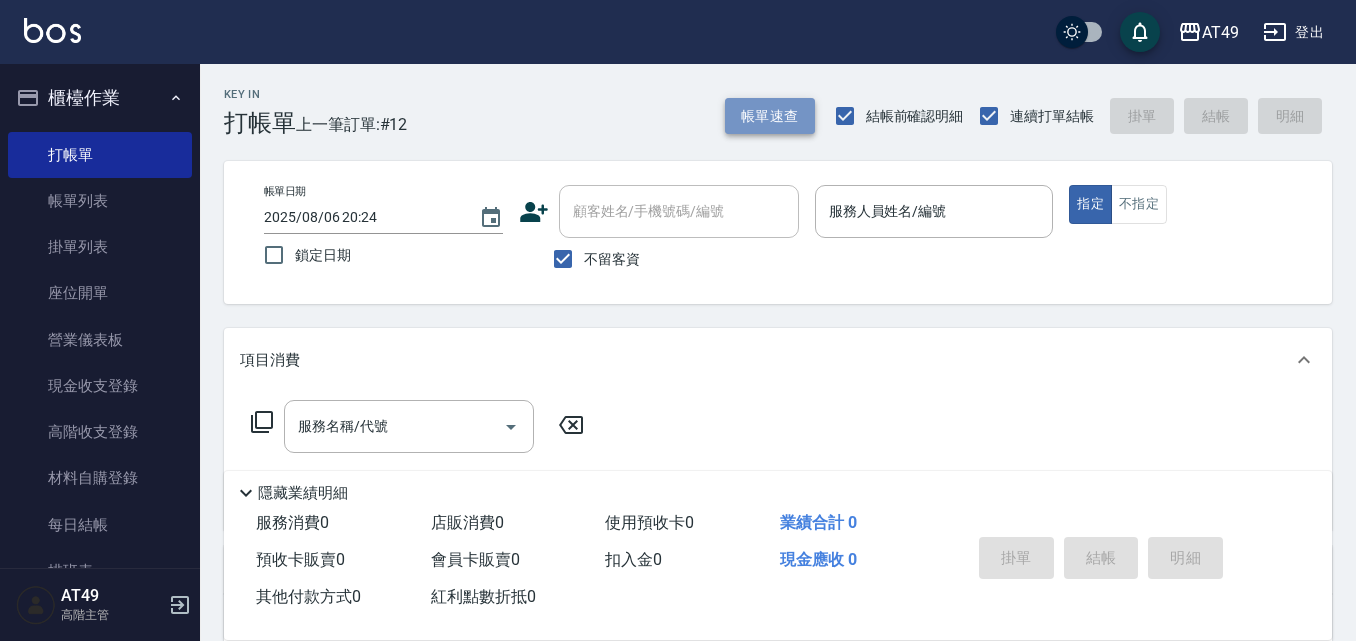 click on "帳單速查" at bounding box center [770, 116] 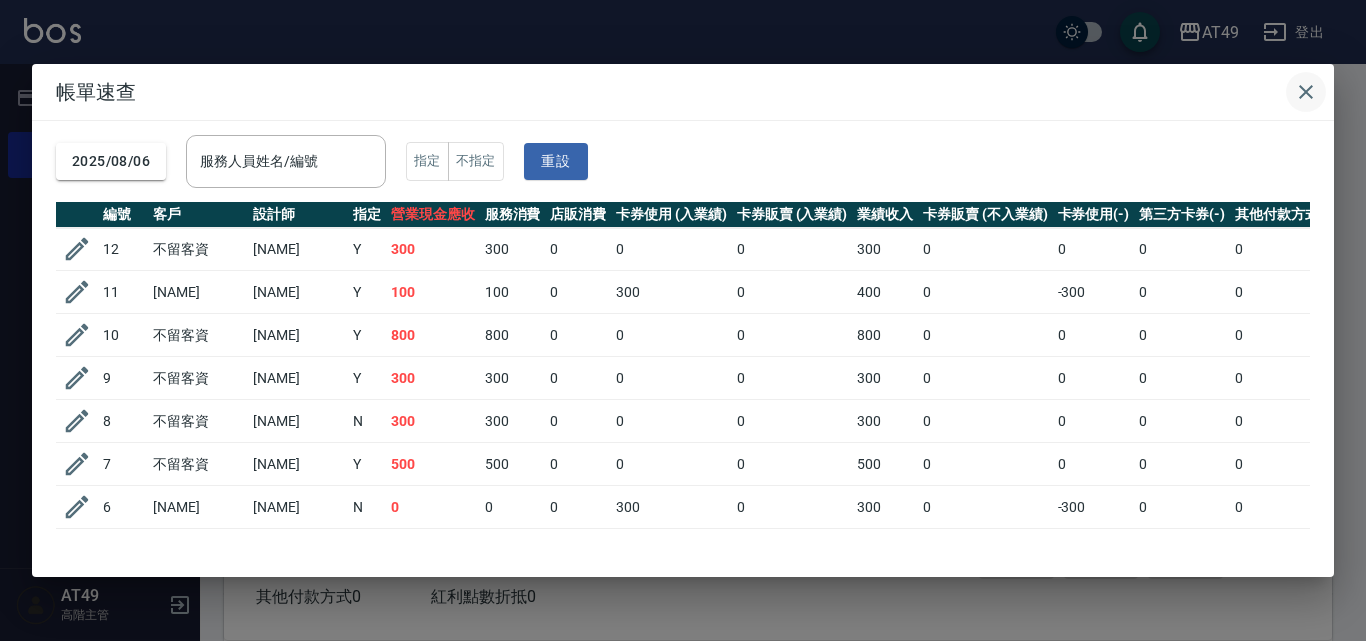 click 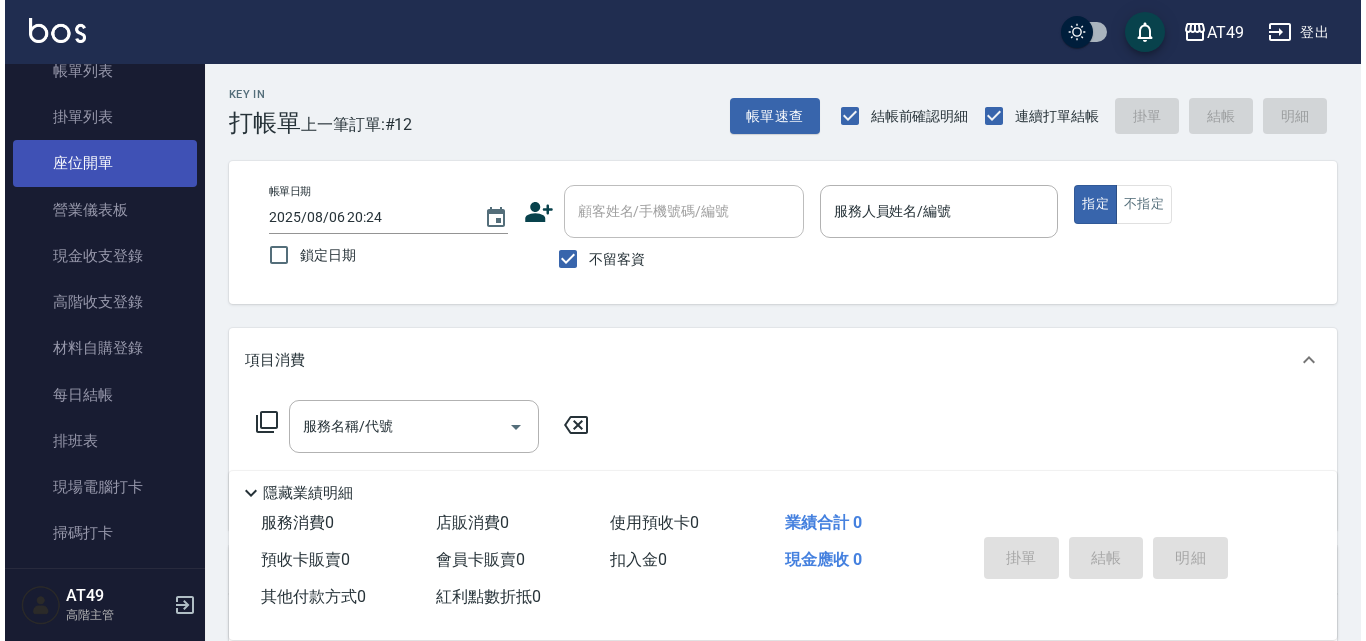 scroll, scrollTop: 300, scrollLeft: 0, axis: vertical 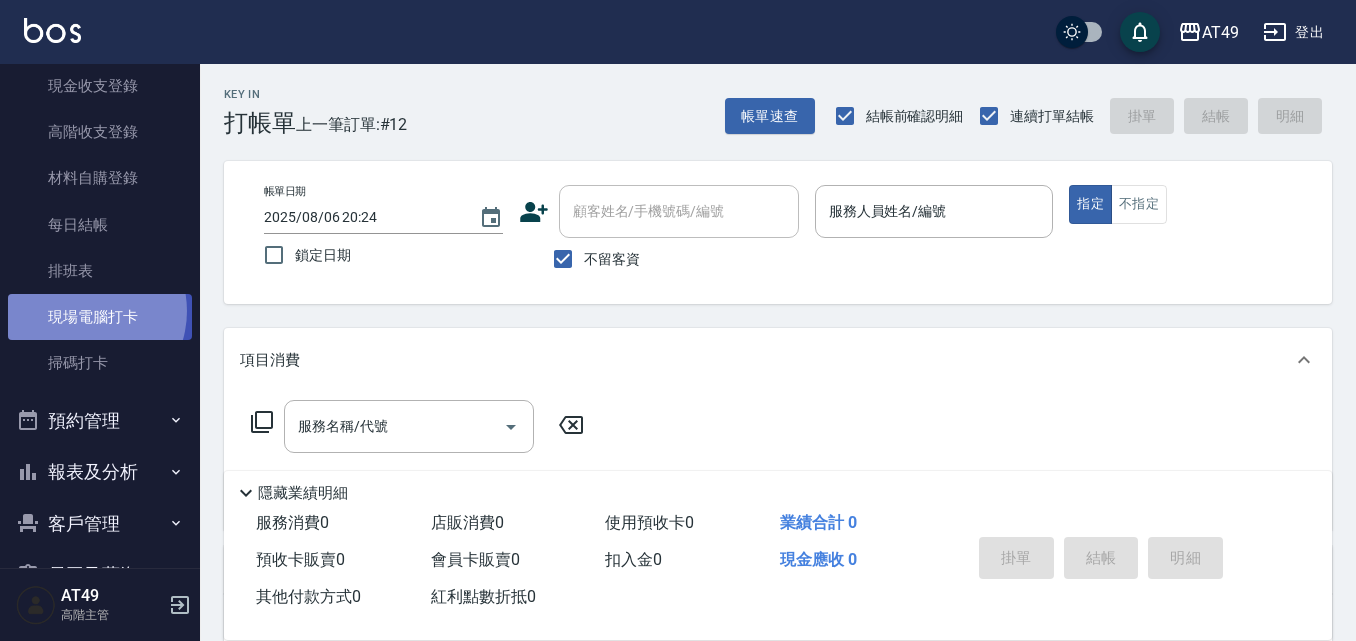 click on "現場電腦打卡" at bounding box center [100, 317] 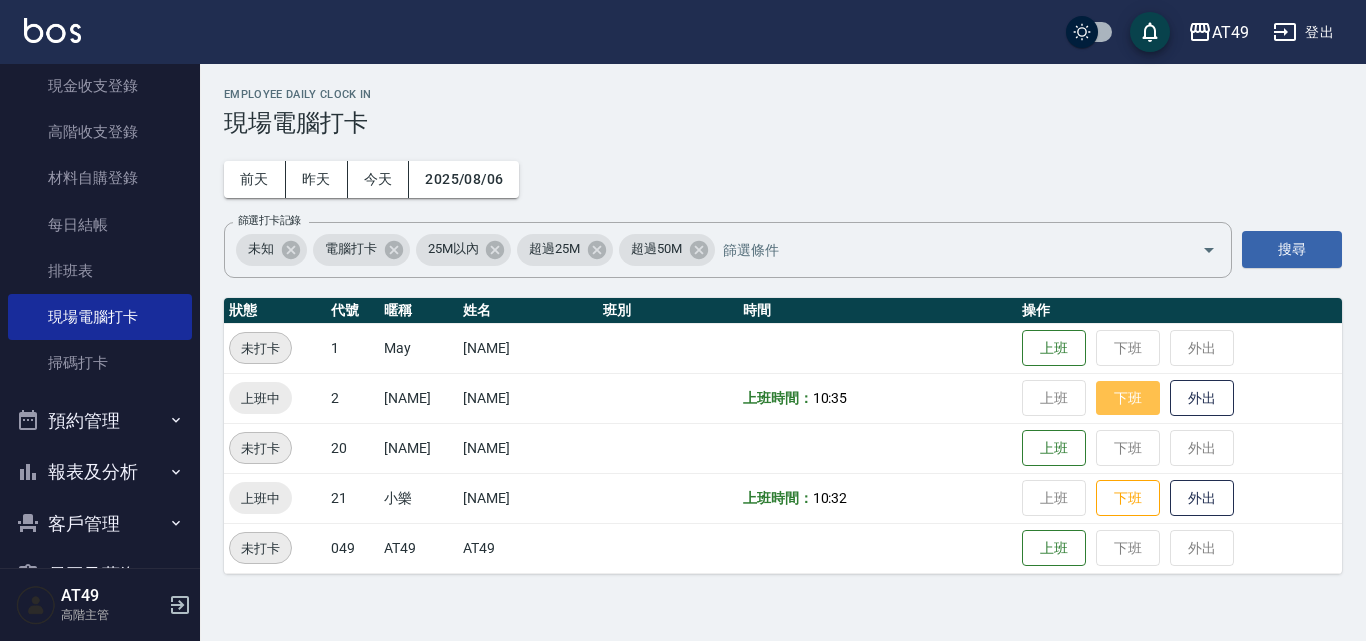 click on "下班" at bounding box center (1128, 398) 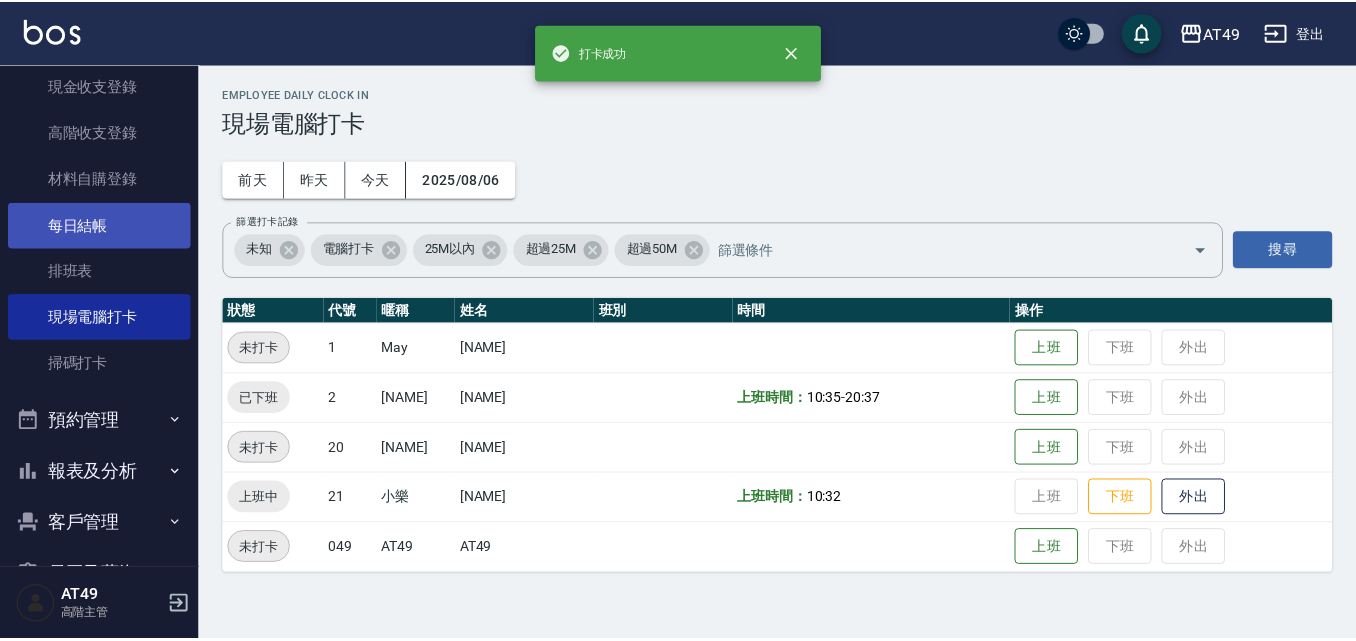 scroll, scrollTop: 0, scrollLeft: 0, axis: both 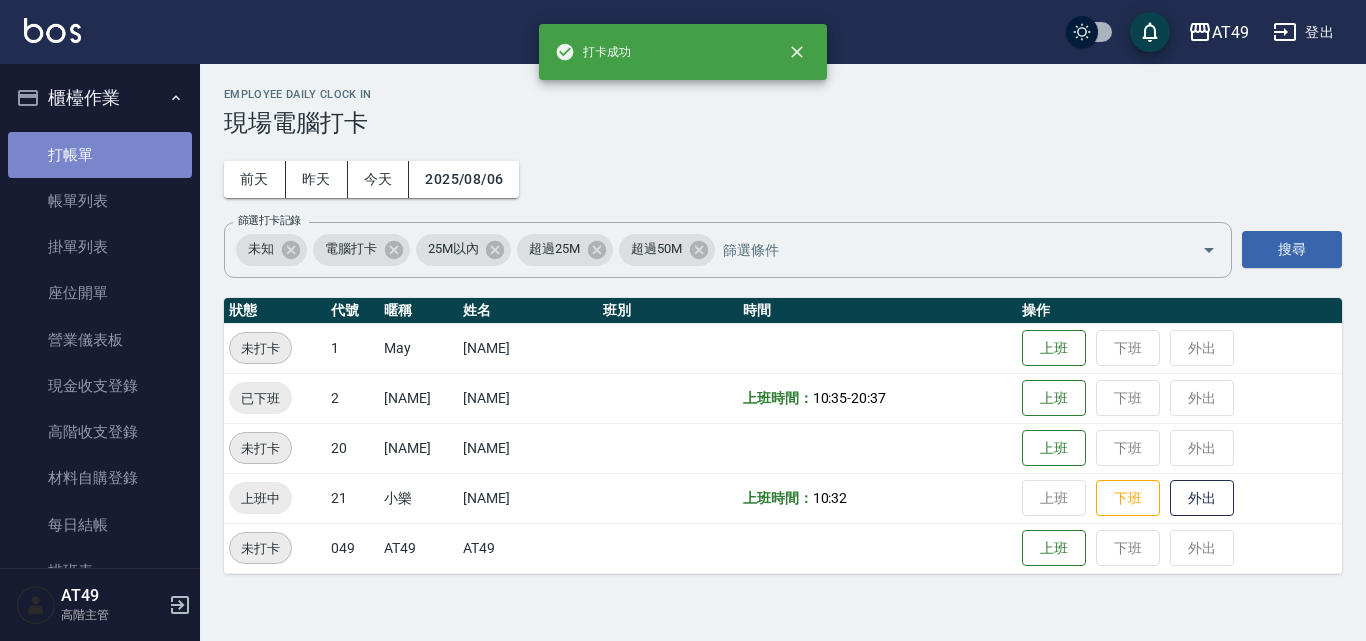 click on "打帳單" at bounding box center [100, 155] 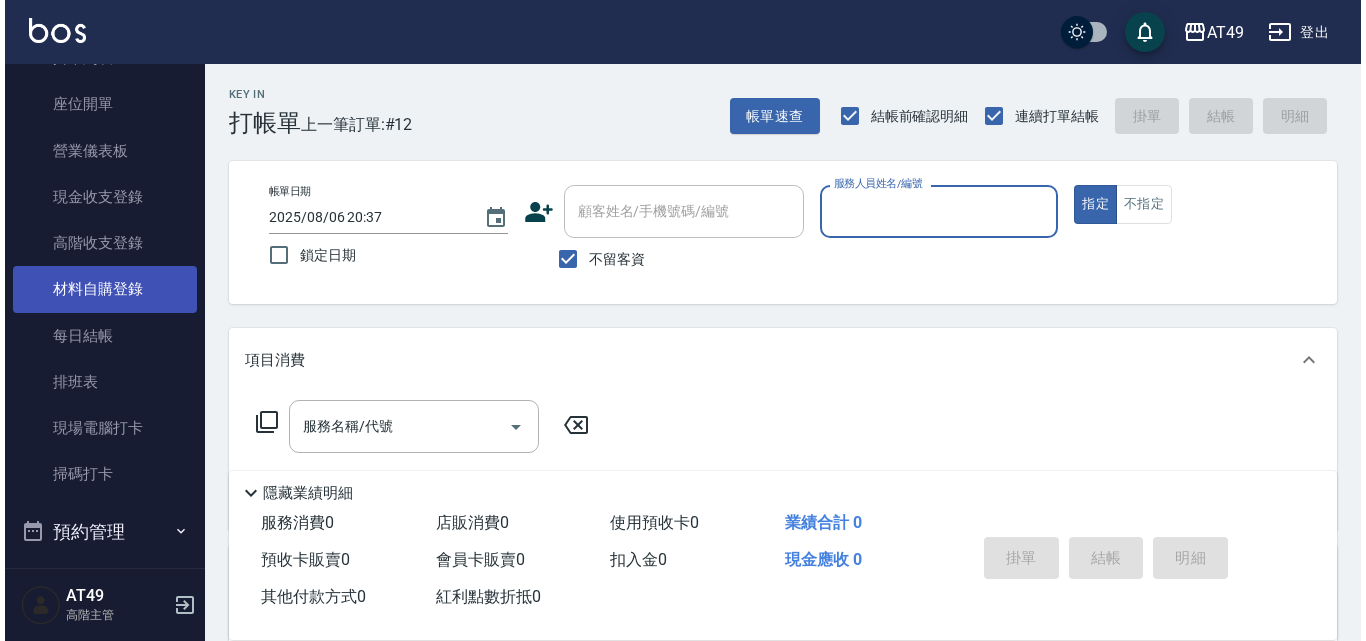 scroll, scrollTop: 200, scrollLeft: 0, axis: vertical 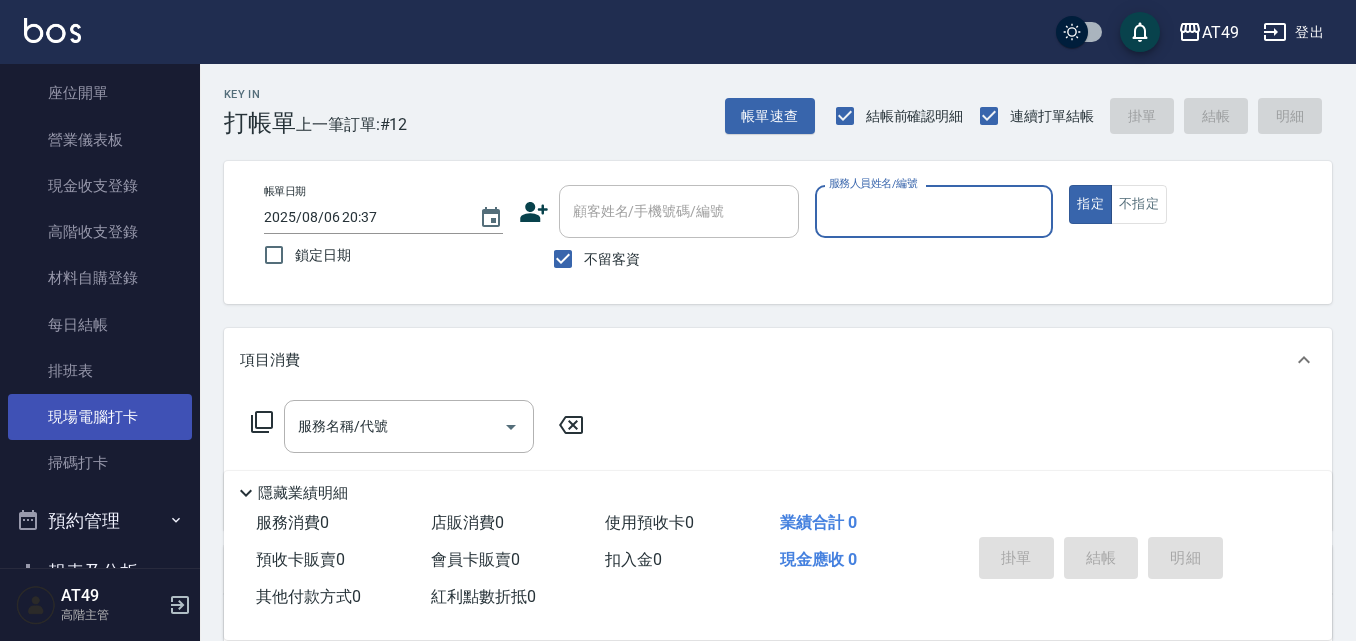 click on "現場電腦打卡" at bounding box center (100, 417) 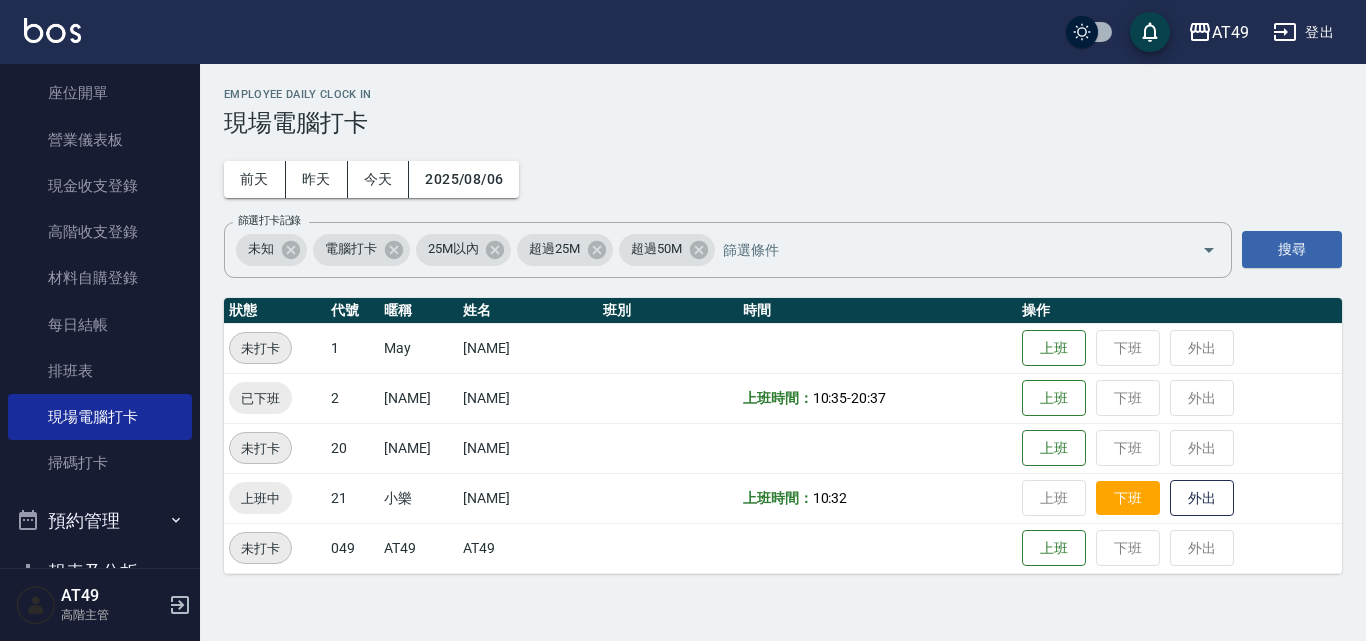 click on "下班" at bounding box center [1128, 498] 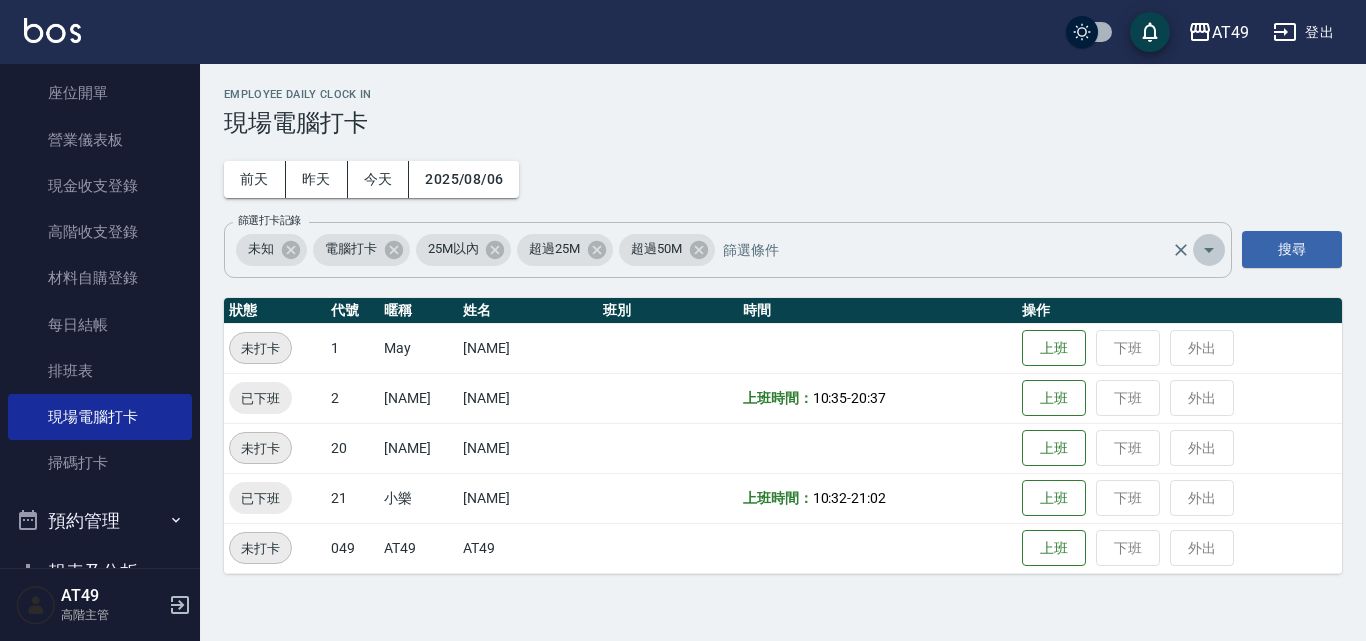 click 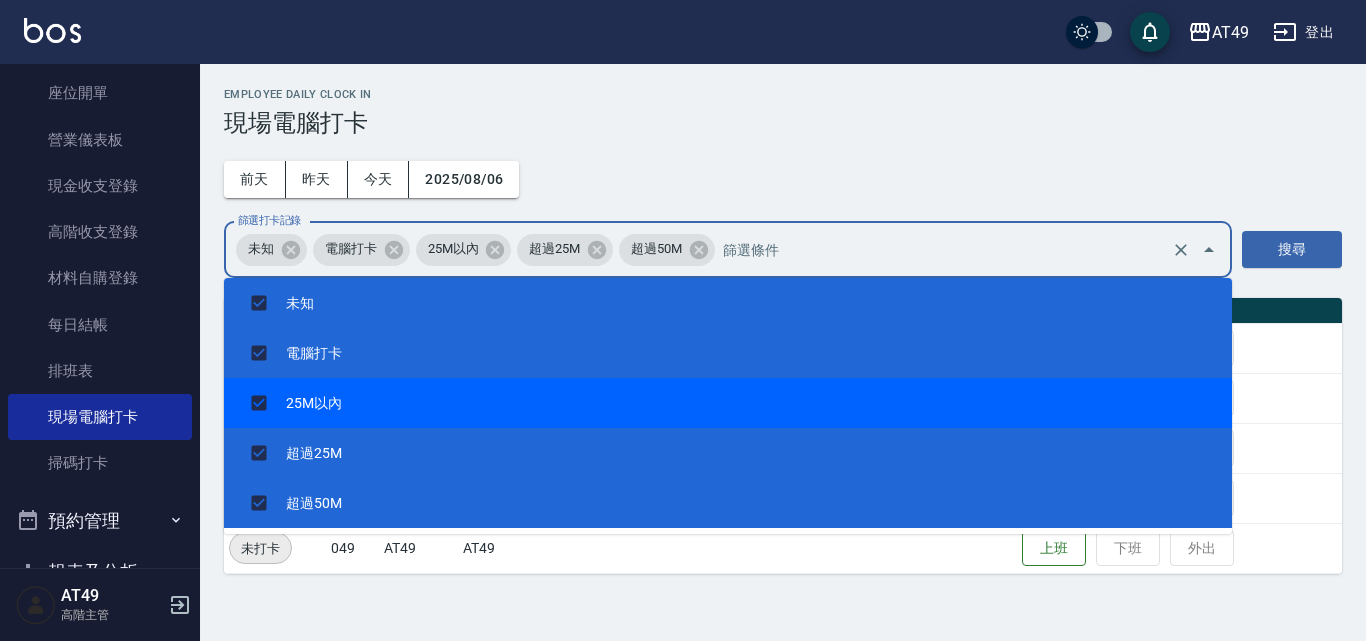 scroll, scrollTop: 10, scrollLeft: 0, axis: vertical 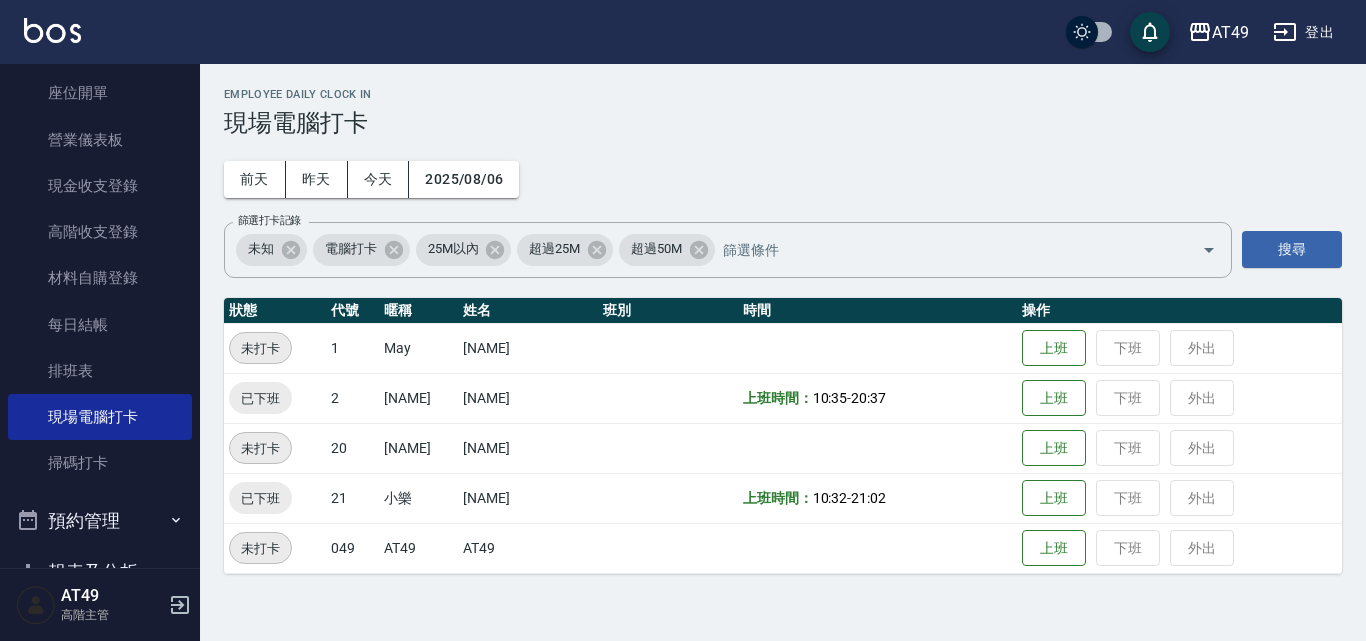 click on "Employee Daily Clock In 現場電腦打卡 前天 昨天 今天 [DATE] 篩選打卡記錄 未知 電腦打卡 25M以內 超過25M 超過50M 篩選打卡記錄 搜尋 狀態 代號 暱稱 姓名 班別 時間 操作 未打卡 1 May [NAME] 上班 下班 外出 已下班 2 [NAME] [NAME] 上班時間： 10:35  -  20:37 上班 下班 外出 未打卡 20 [NAME] [NAME] 上班 下班 外出 已下班 21 [NAME] [NAME] 上班時間： 10:32  -  21:02 上班 下班 外出 未打卡 049 AT49 AT49 上班 下班 外出" at bounding box center [783, 331] 